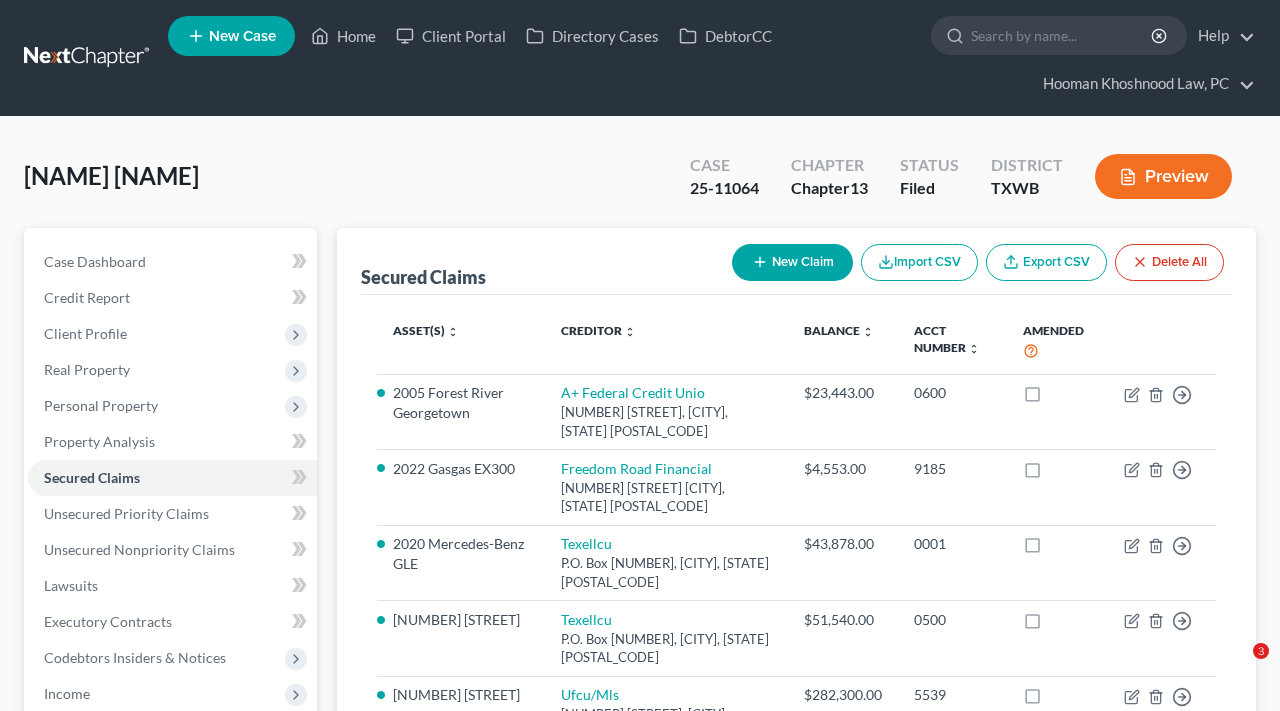 scroll, scrollTop: 0, scrollLeft: 0, axis: both 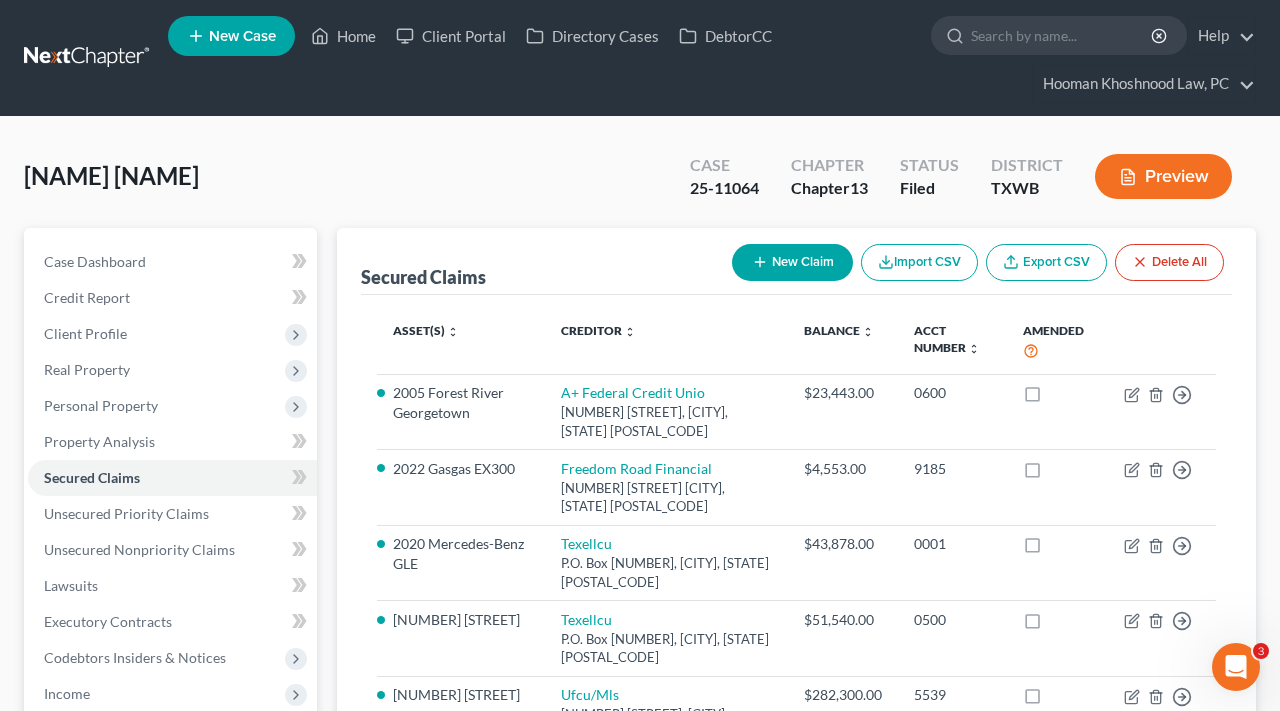 click at bounding box center [88, 58] 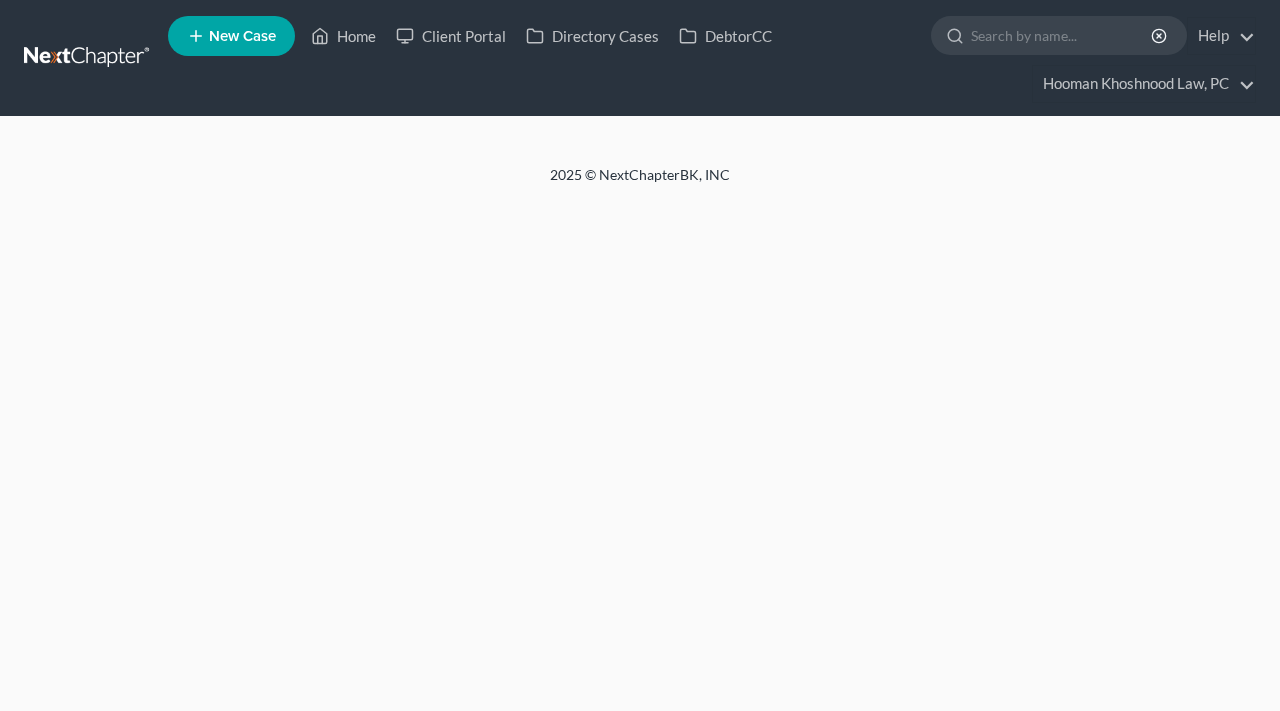 scroll, scrollTop: 0, scrollLeft: 0, axis: both 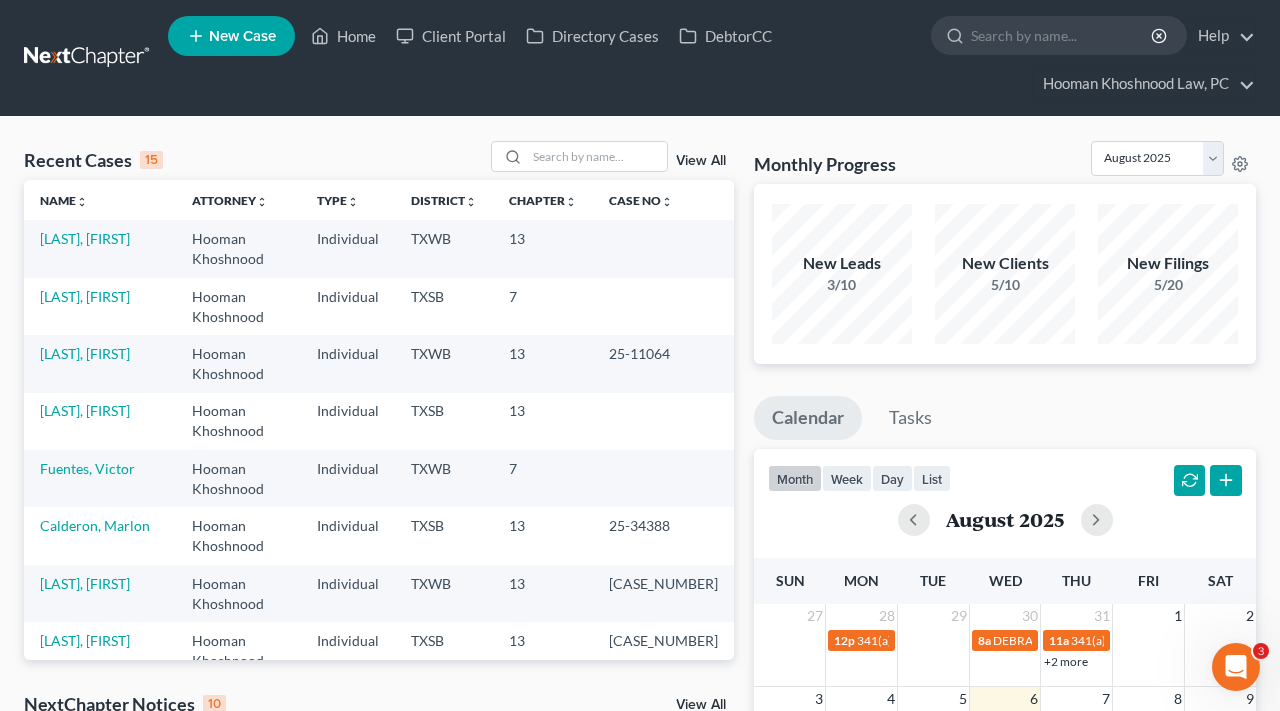 click on "New Case" at bounding box center [242, 36] 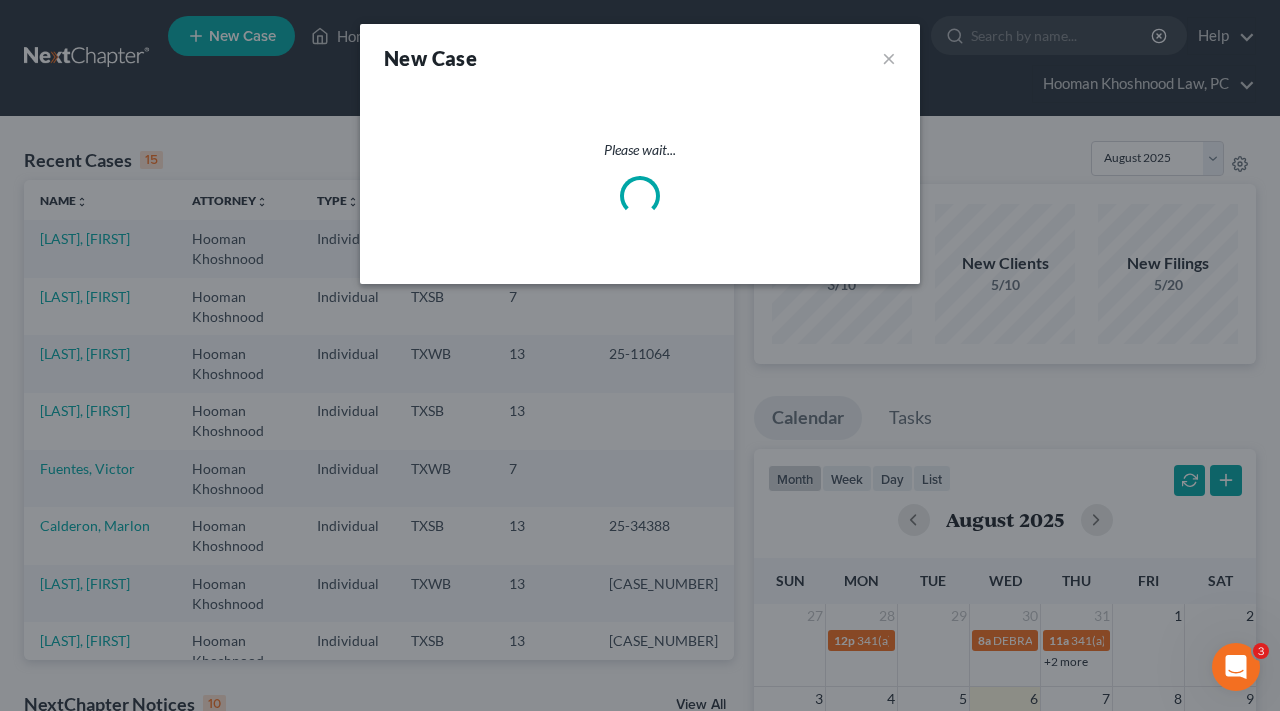 select on "79" 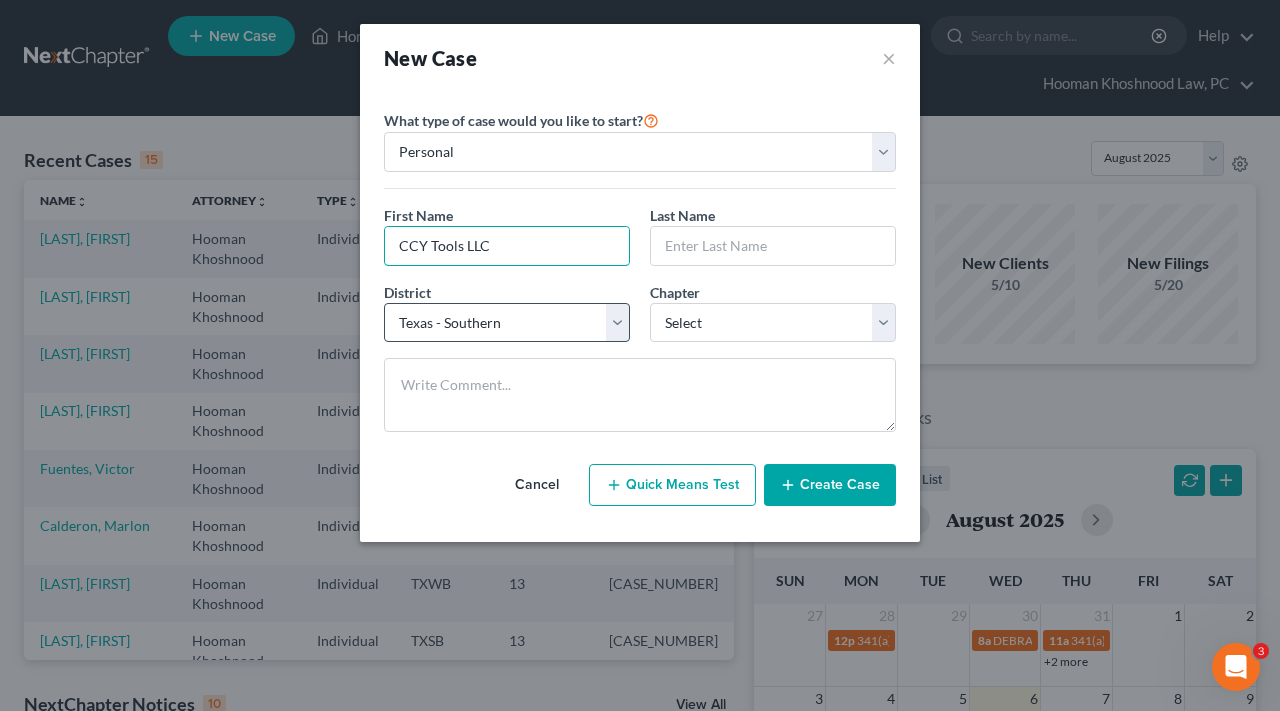 type on "CCY Tools LLC" 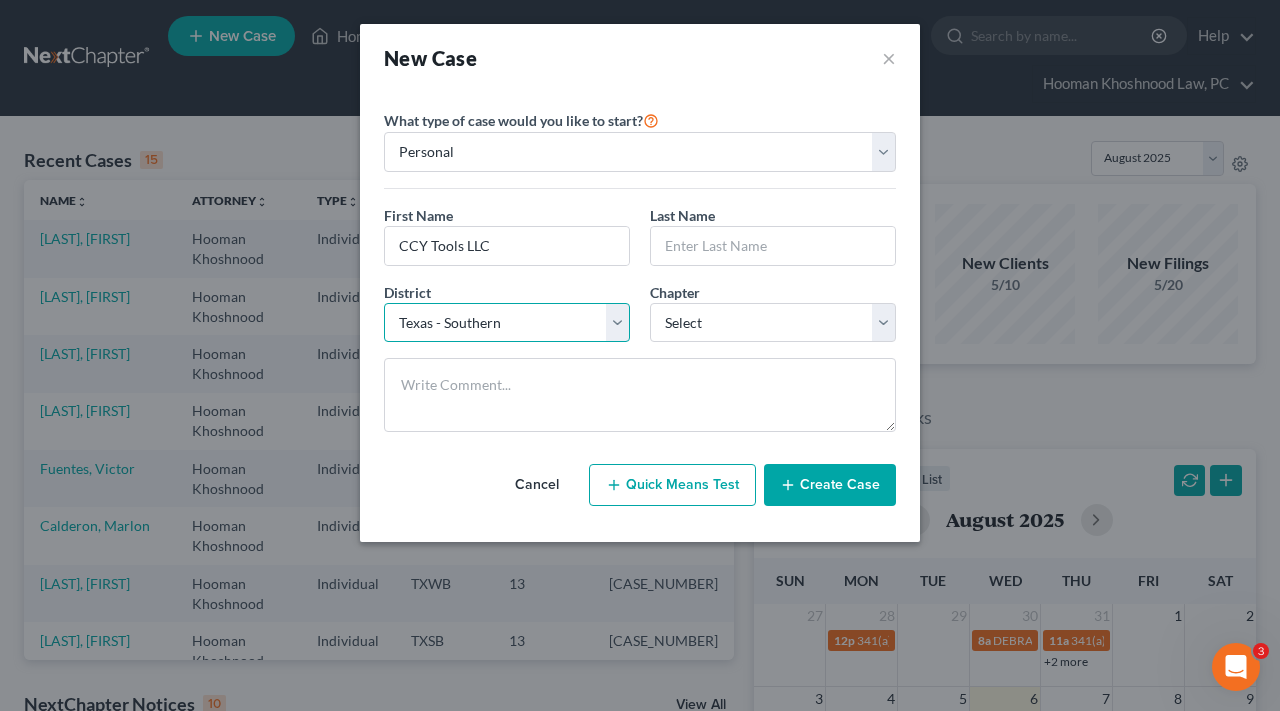 select on "80" 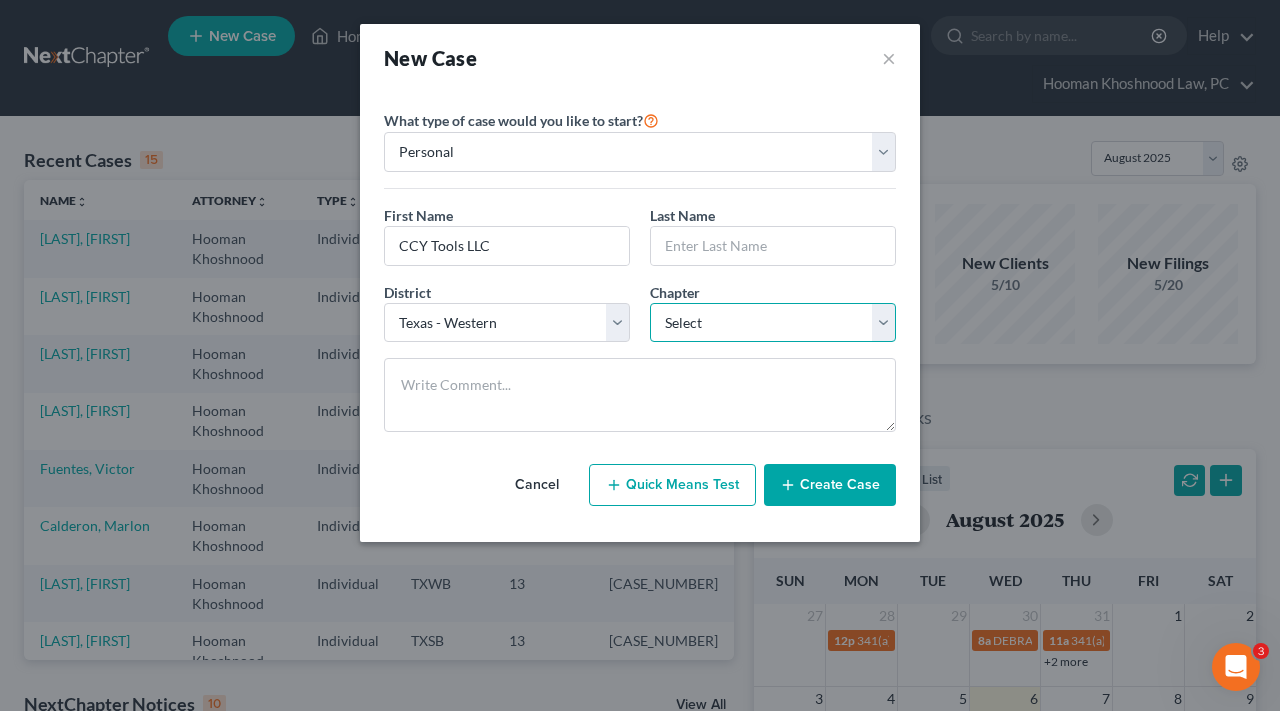select on "0" 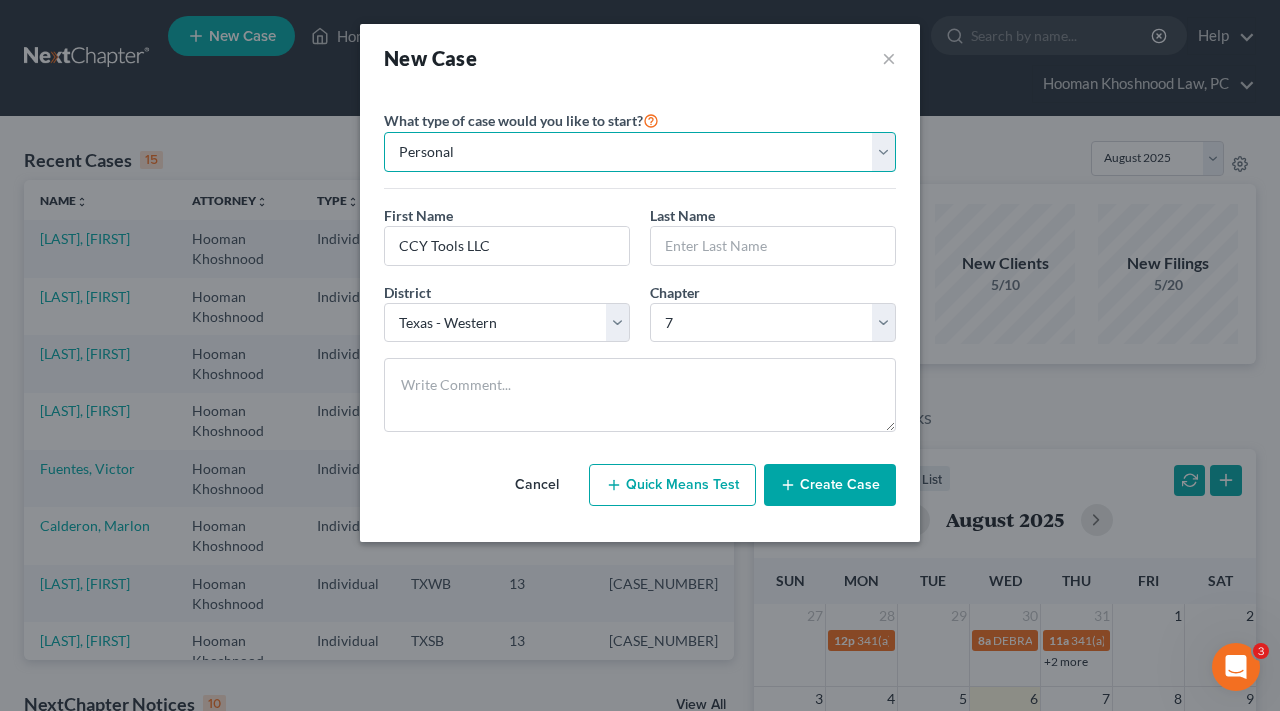 select on "1" 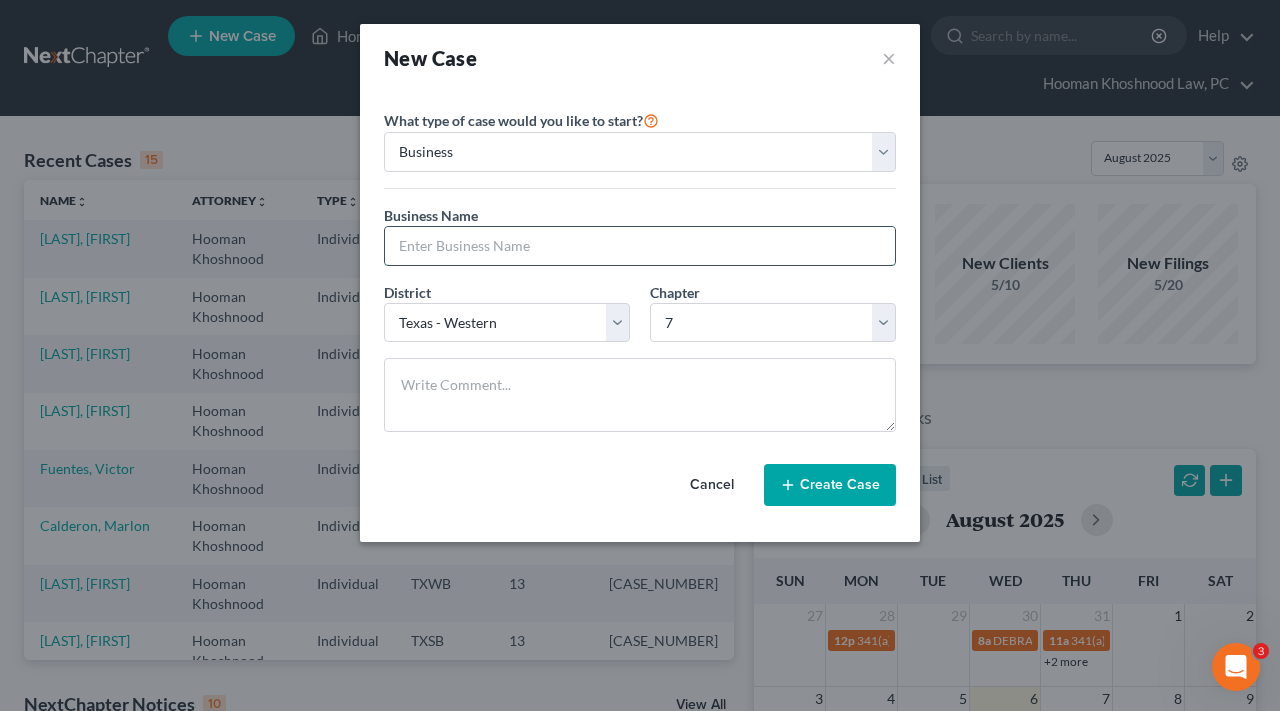 click at bounding box center [640, 246] 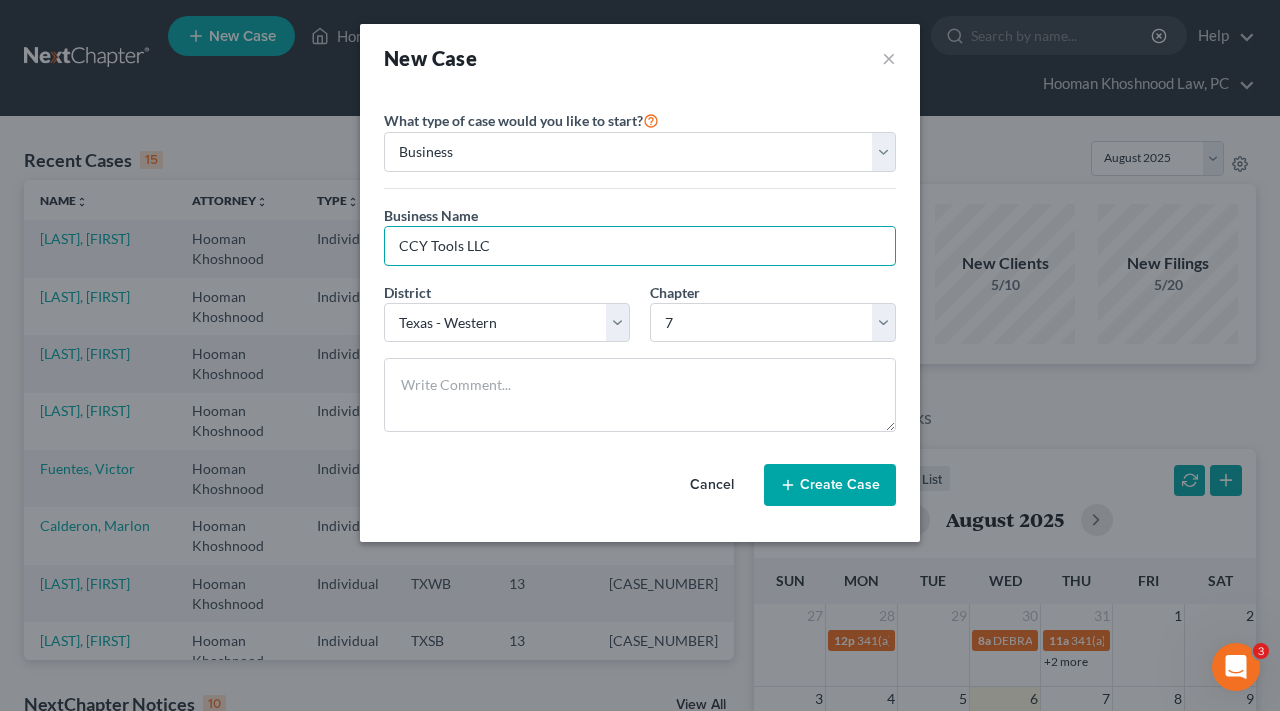 type on "CCY Tools LLC" 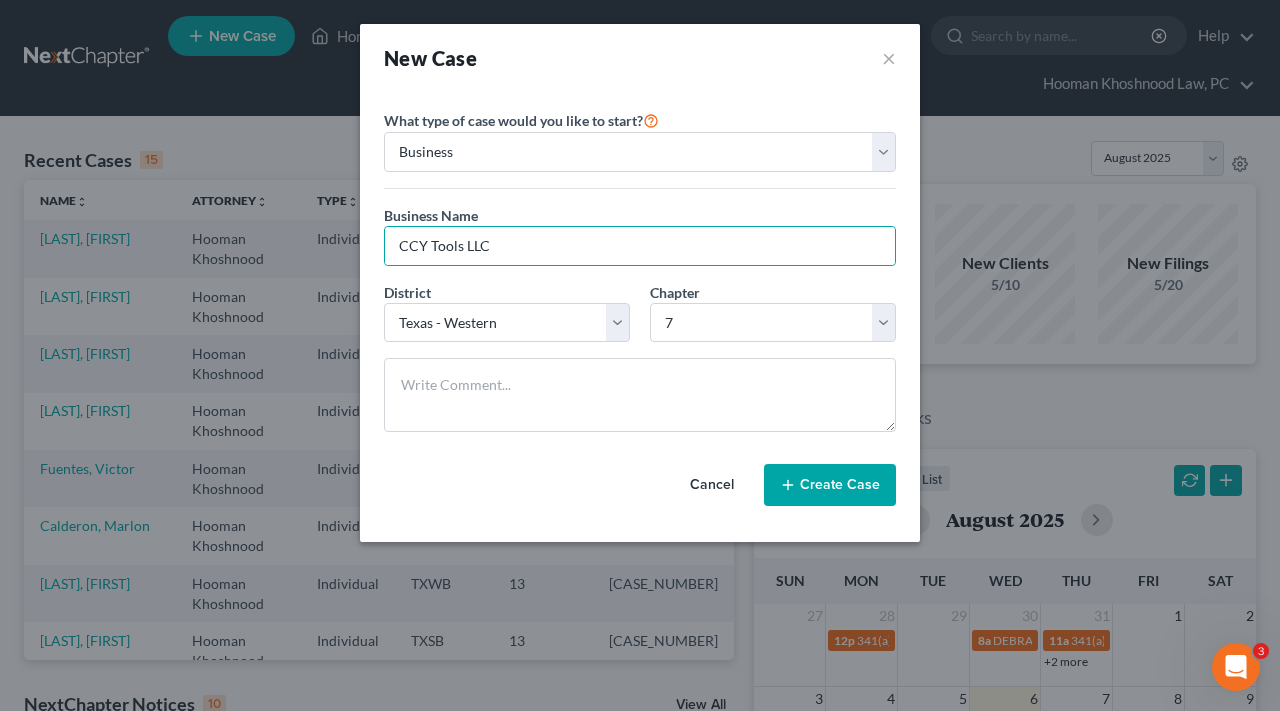 click on "Create Case" at bounding box center (830, 485) 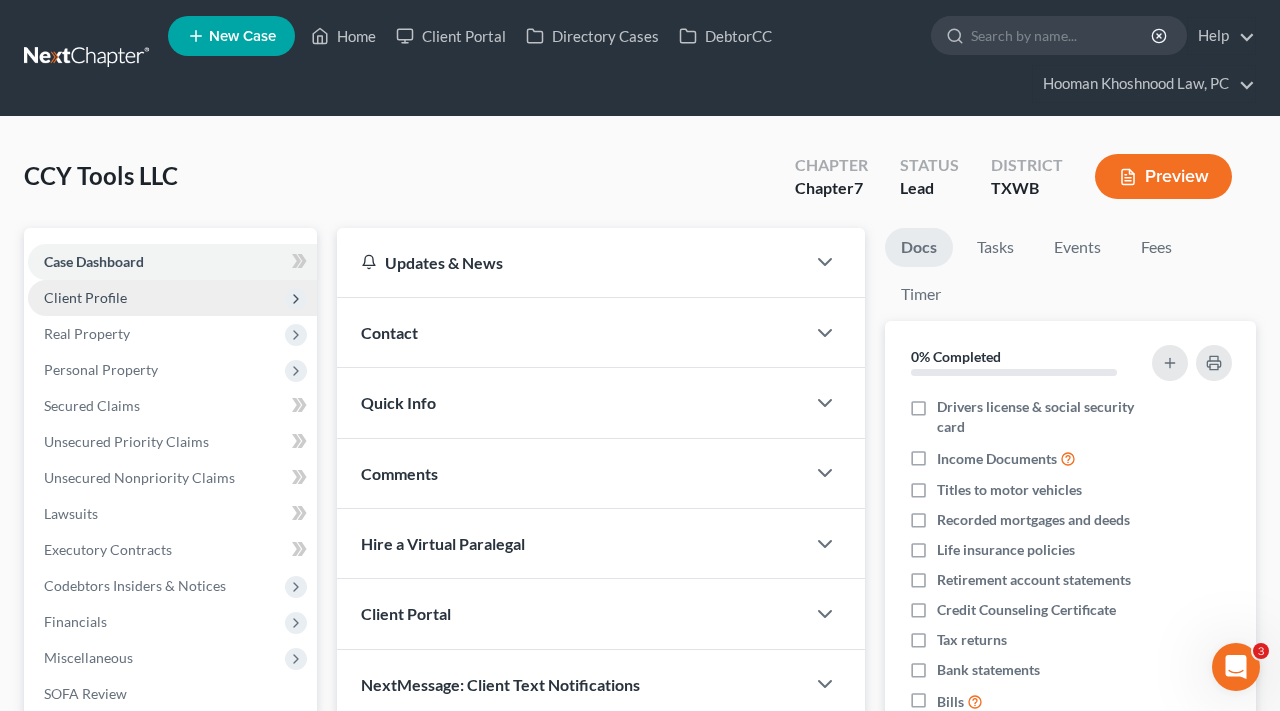 click on "Client Profile" at bounding box center [85, 297] 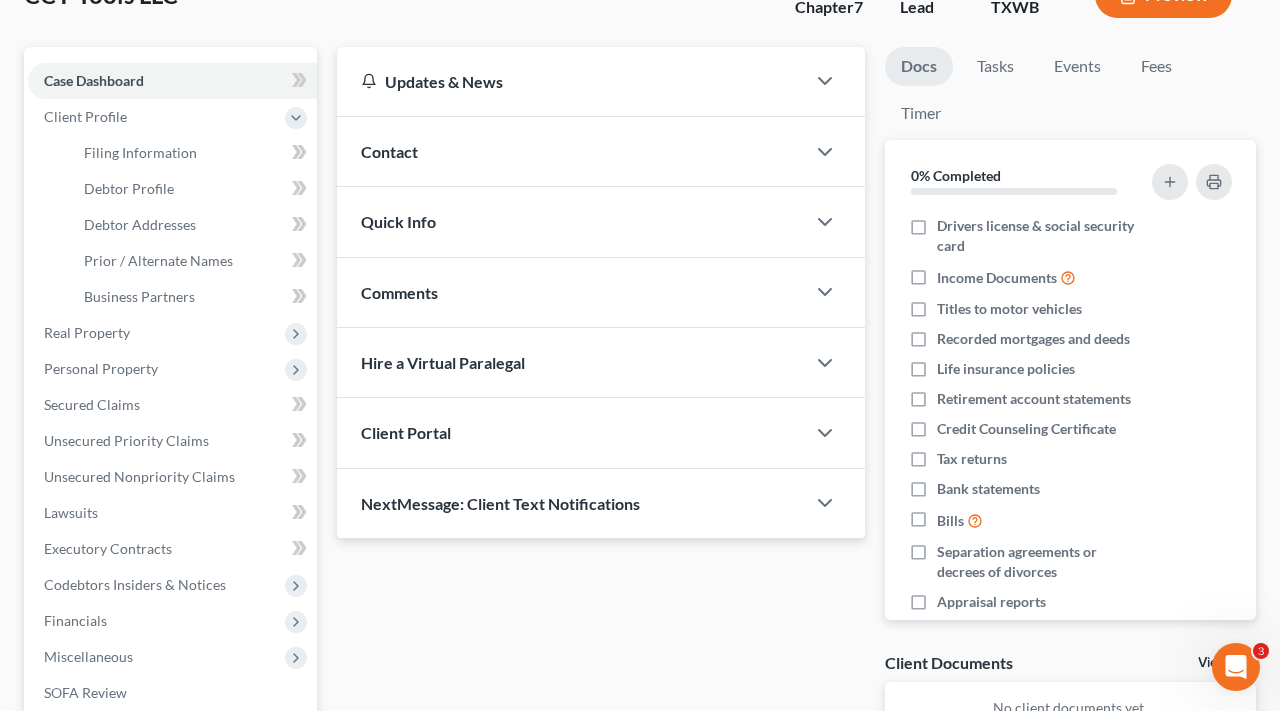 scroll, scrollTop: 183, scrollLeft: 0, axis: vertical 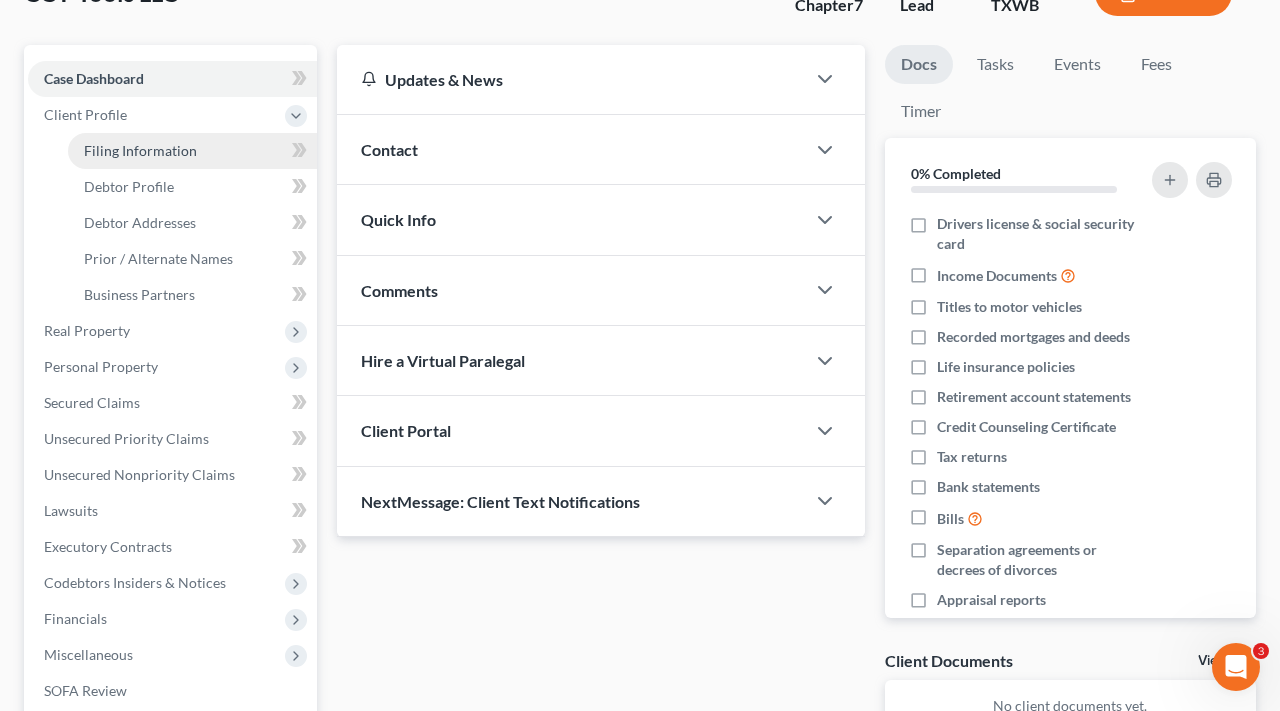 click on "Filing Information" at bounding box center [140, 150] 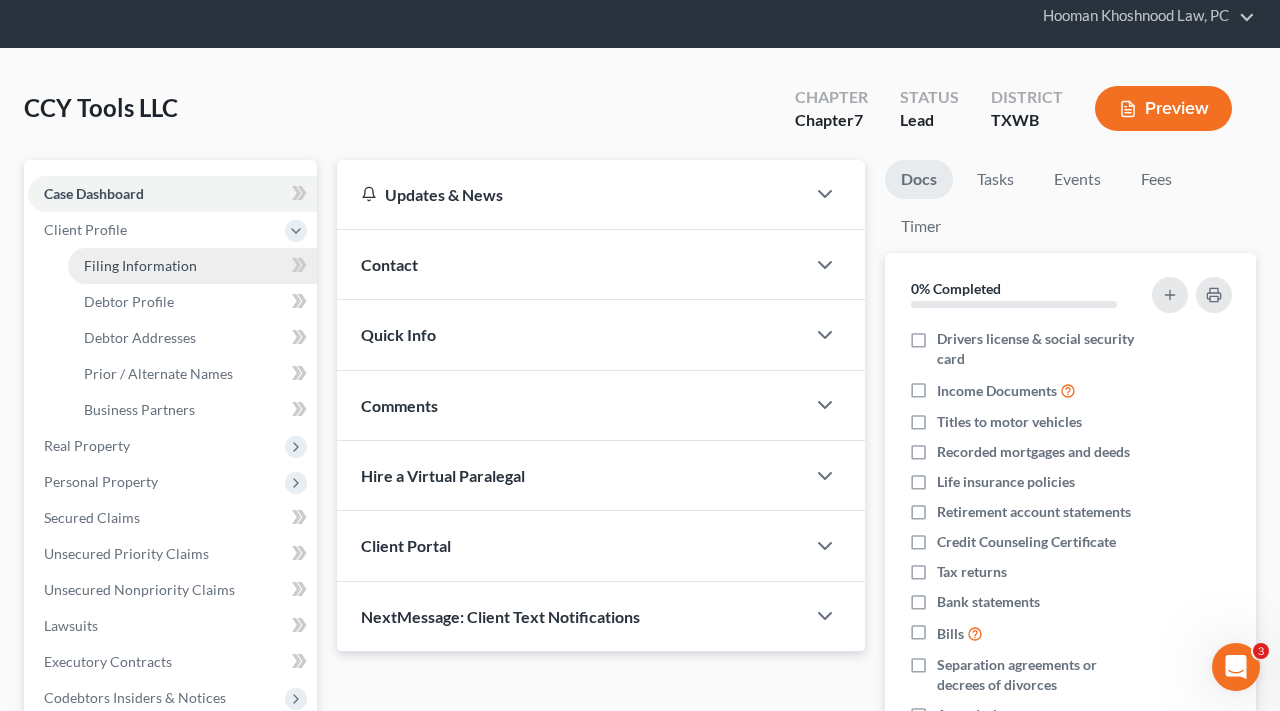 select on "1" 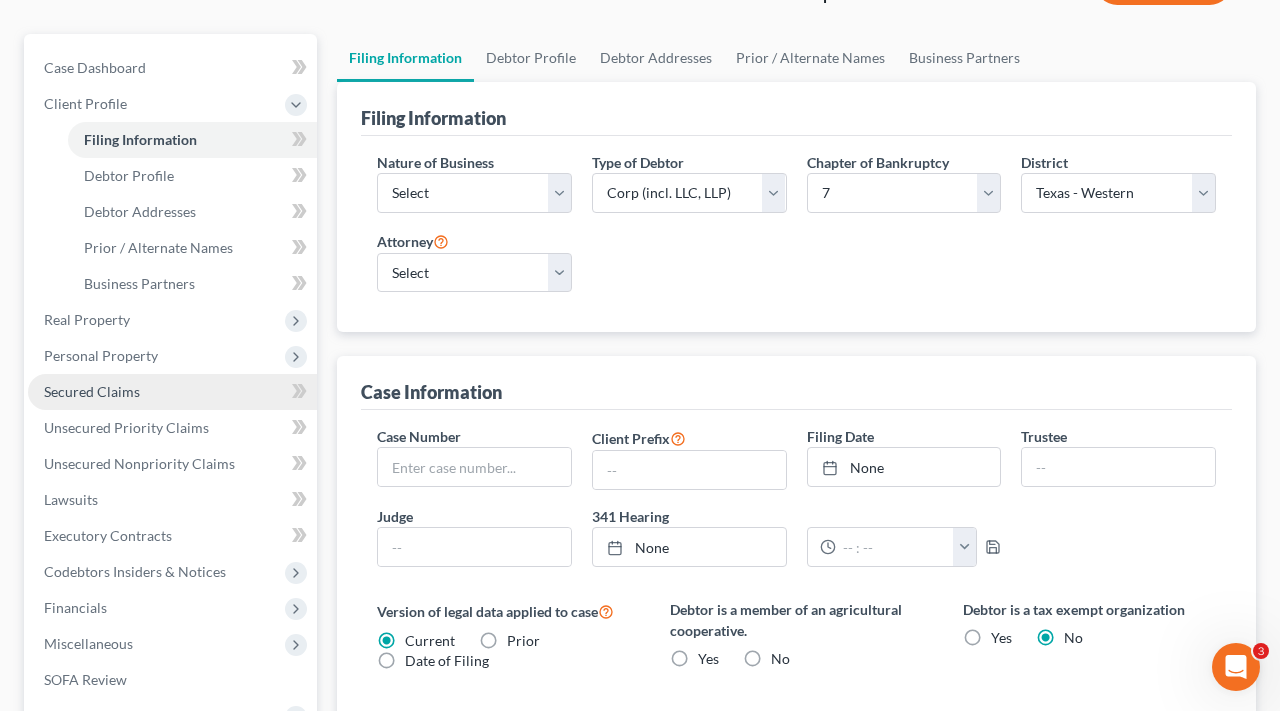 scroll, scrollTop: 223, scrollLeft: 0, axis: vertical 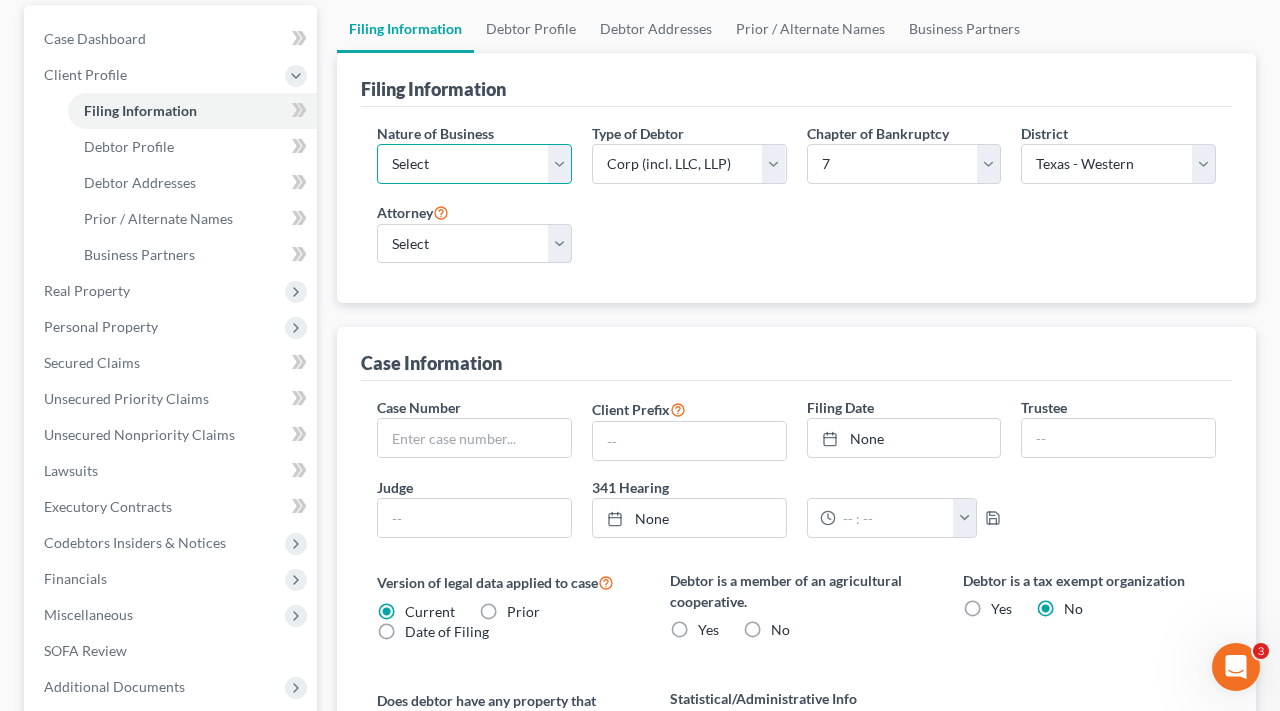 select on "3" 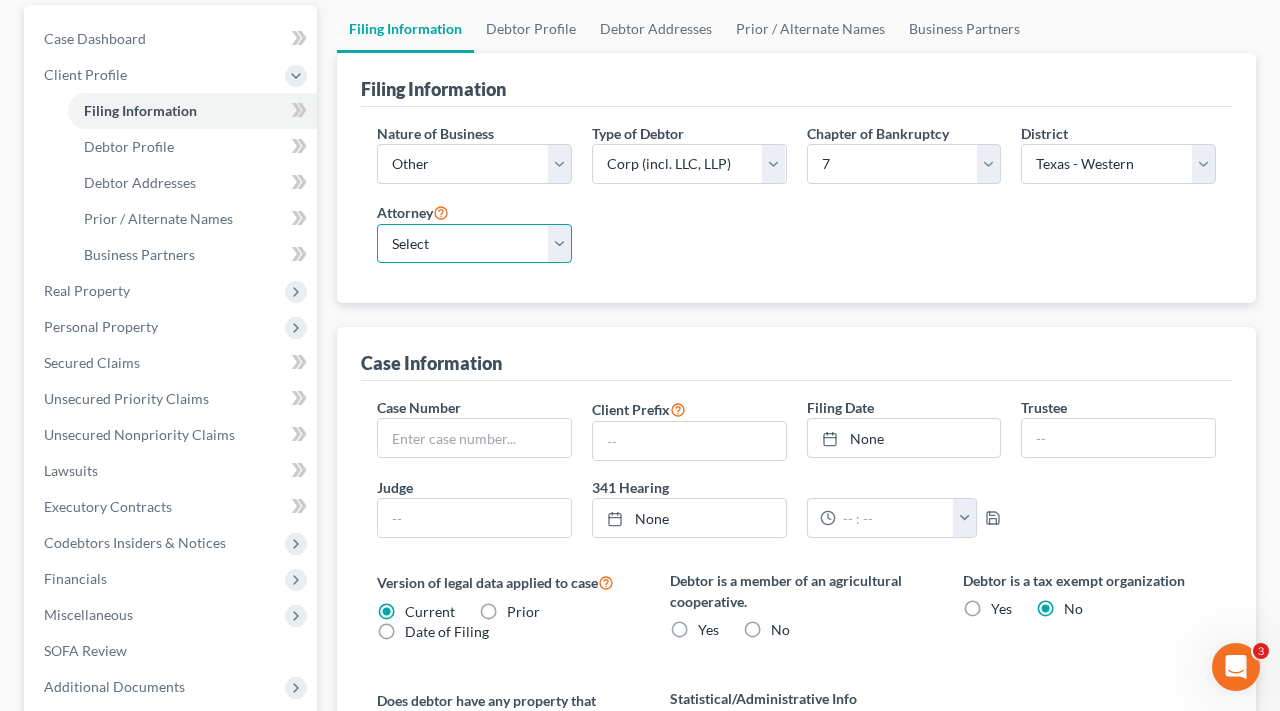 select on "1" 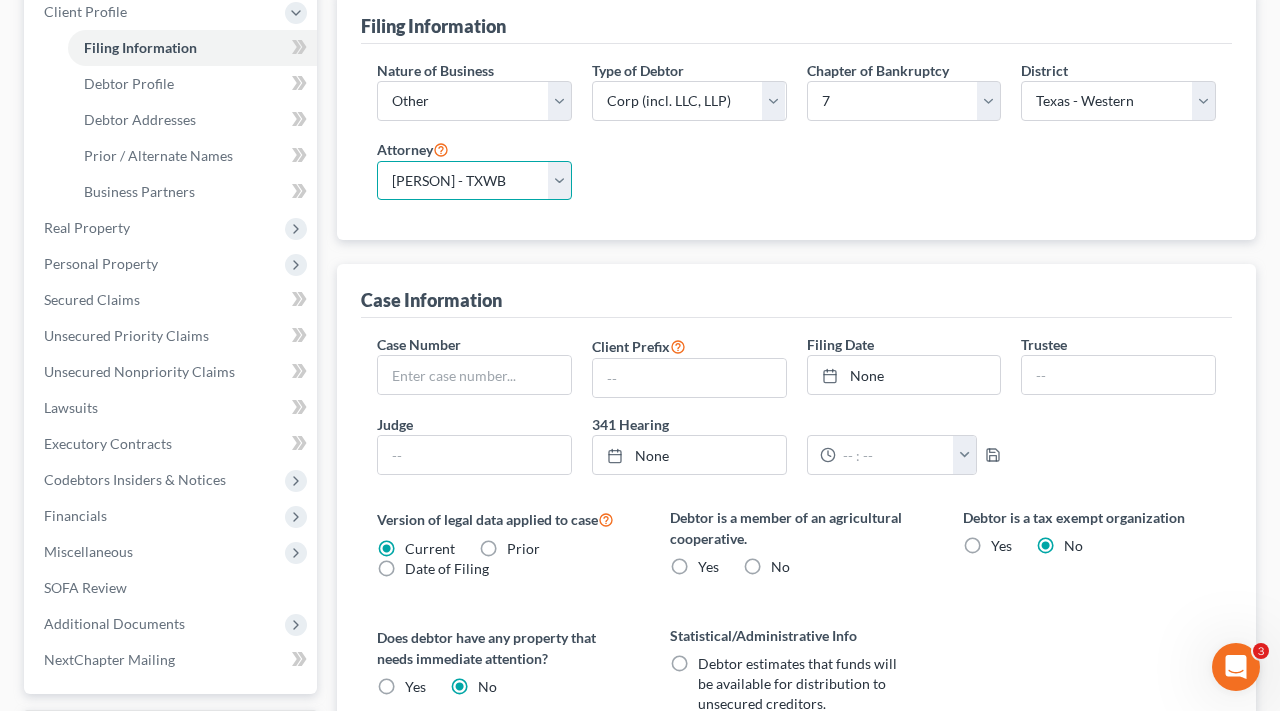 scroll, scrollTop: 221, scrollLeft: 0, axis: vertical 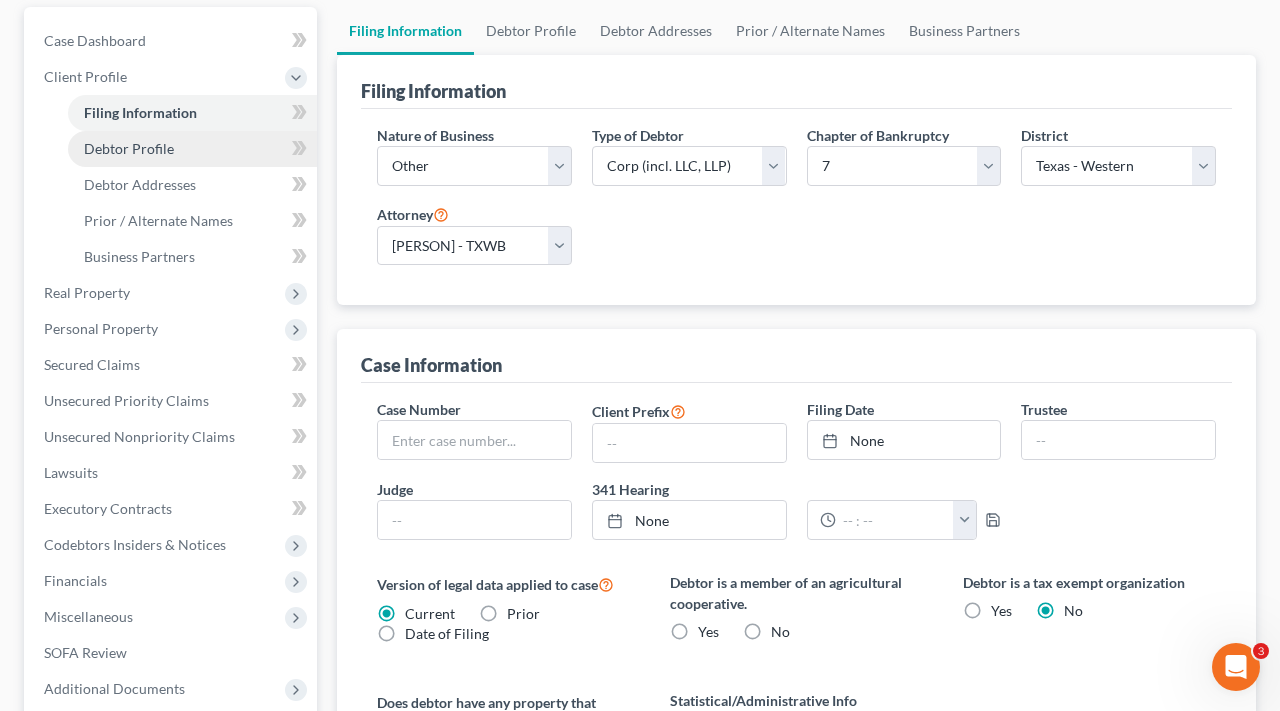 click on "Debtor Profile" at bounding box center [129, 148] 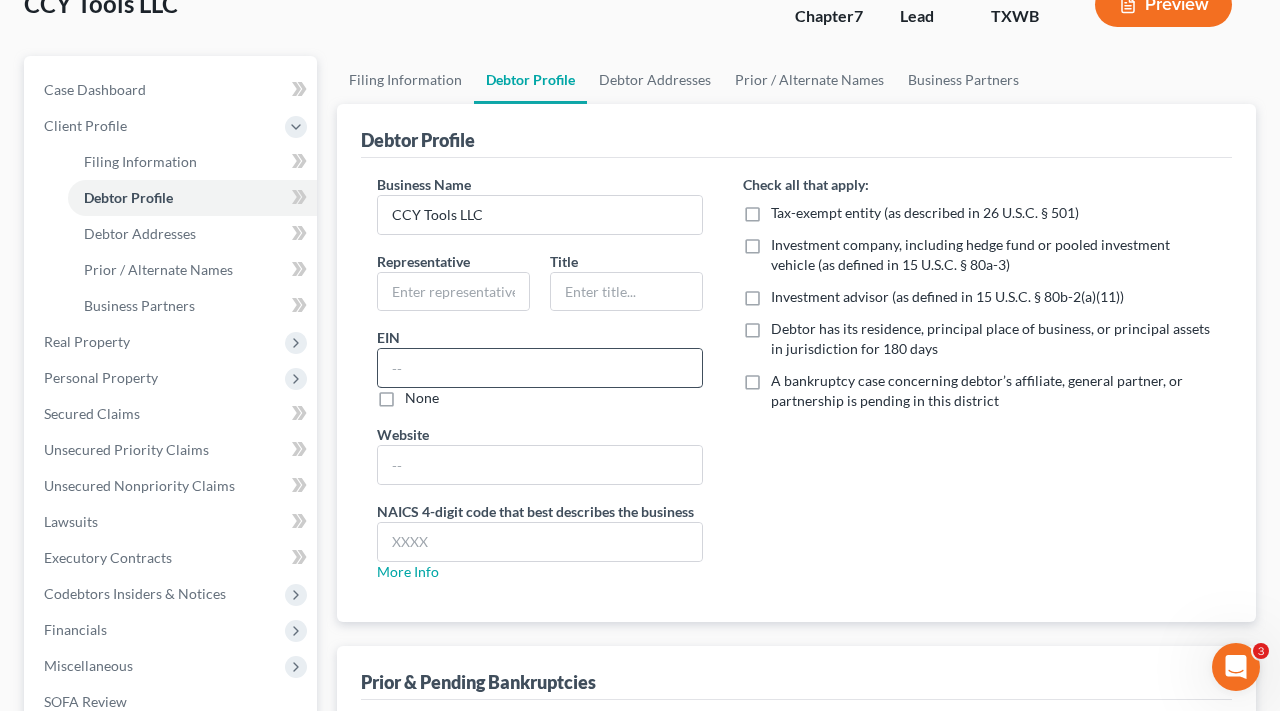 scroll, scrollTop: 269, scrollLeft: 0, axis: vertical 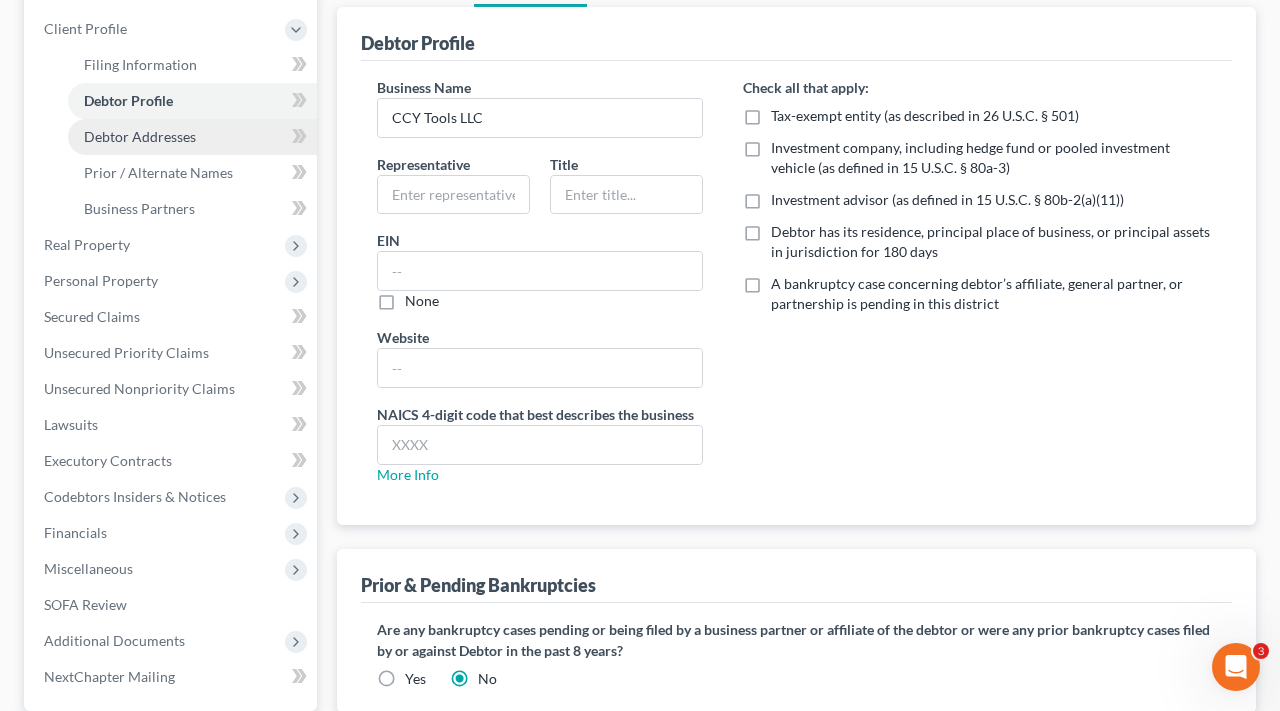 click on "Debtor Addresses" at bounding box center [140, 136] 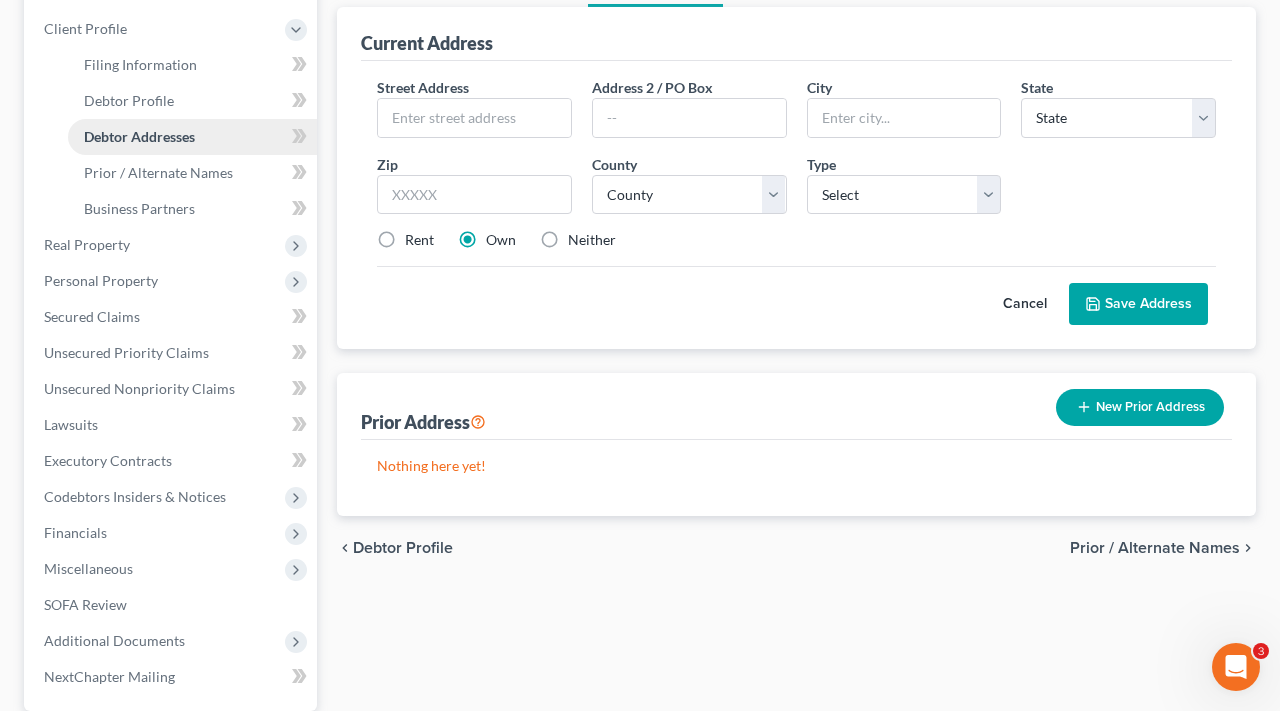 scroll, scrollTop: 0, scrollLeft: 0, axis: both 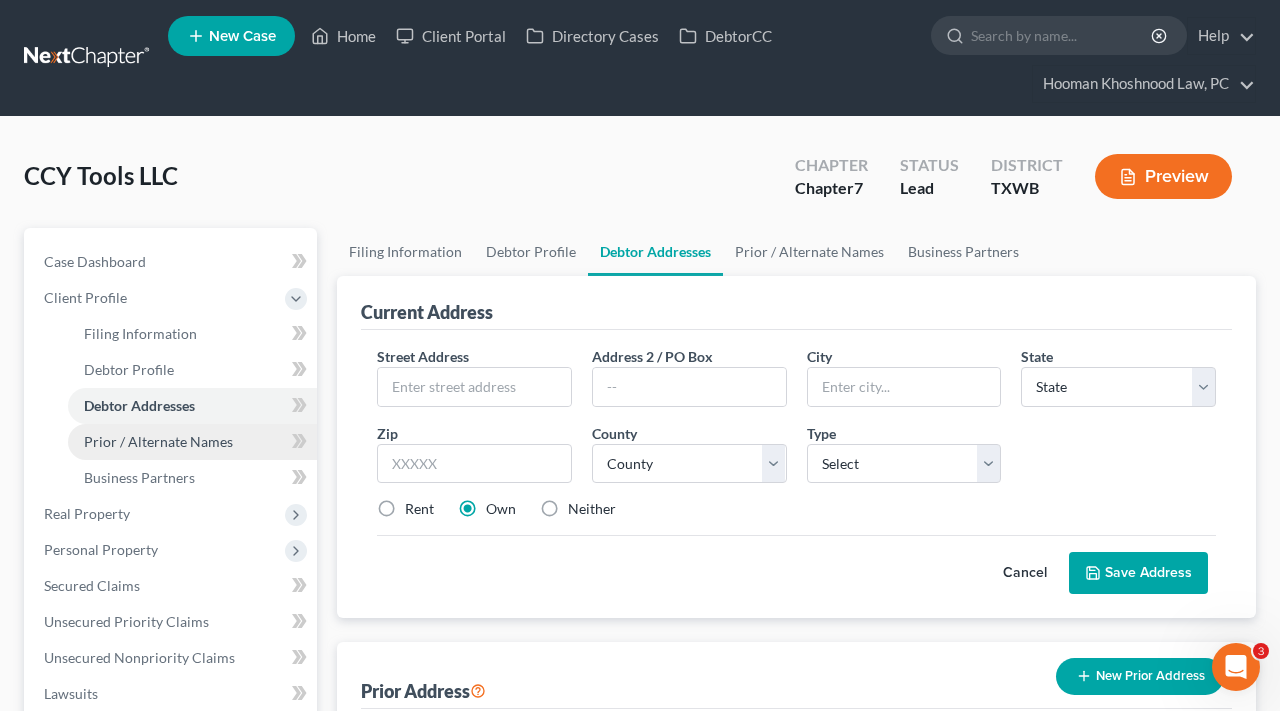 click on "Prior / Alternate Names" at bounding box center (192, 442) 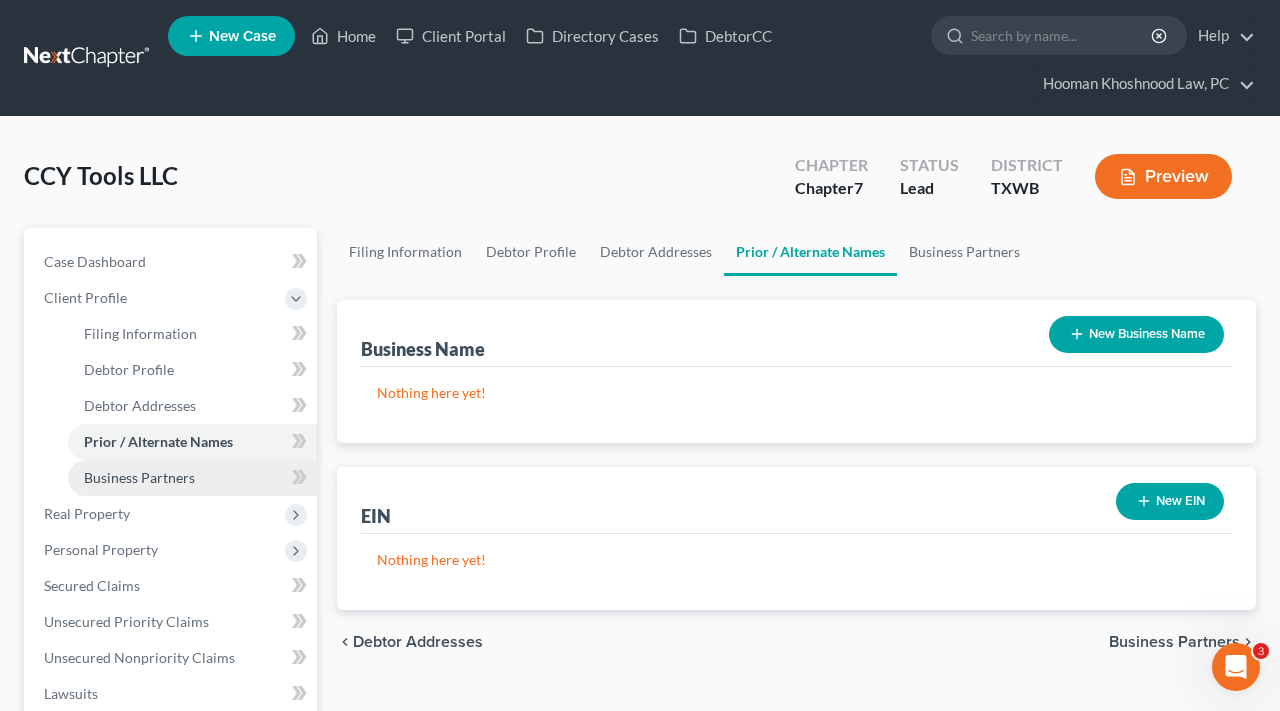 click on "Business Partners" at bounding box center [139, 477] 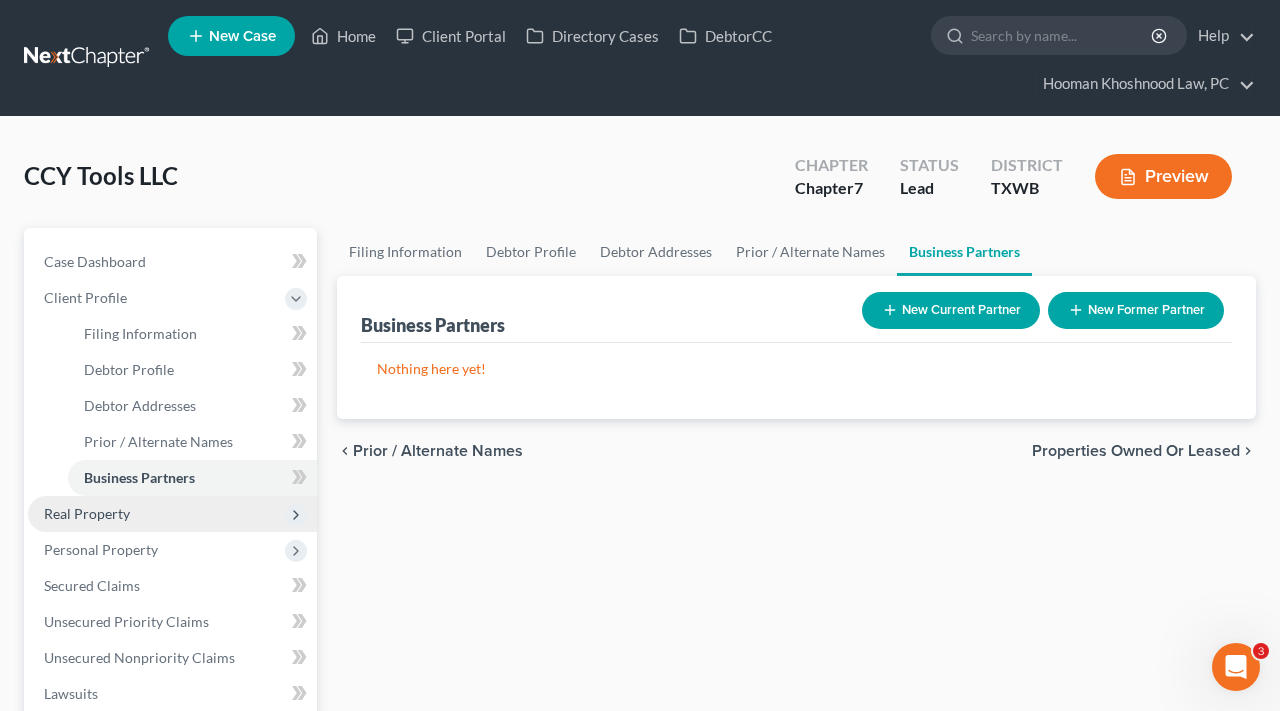 click on "Real Property" at bounding box center (87, 513) 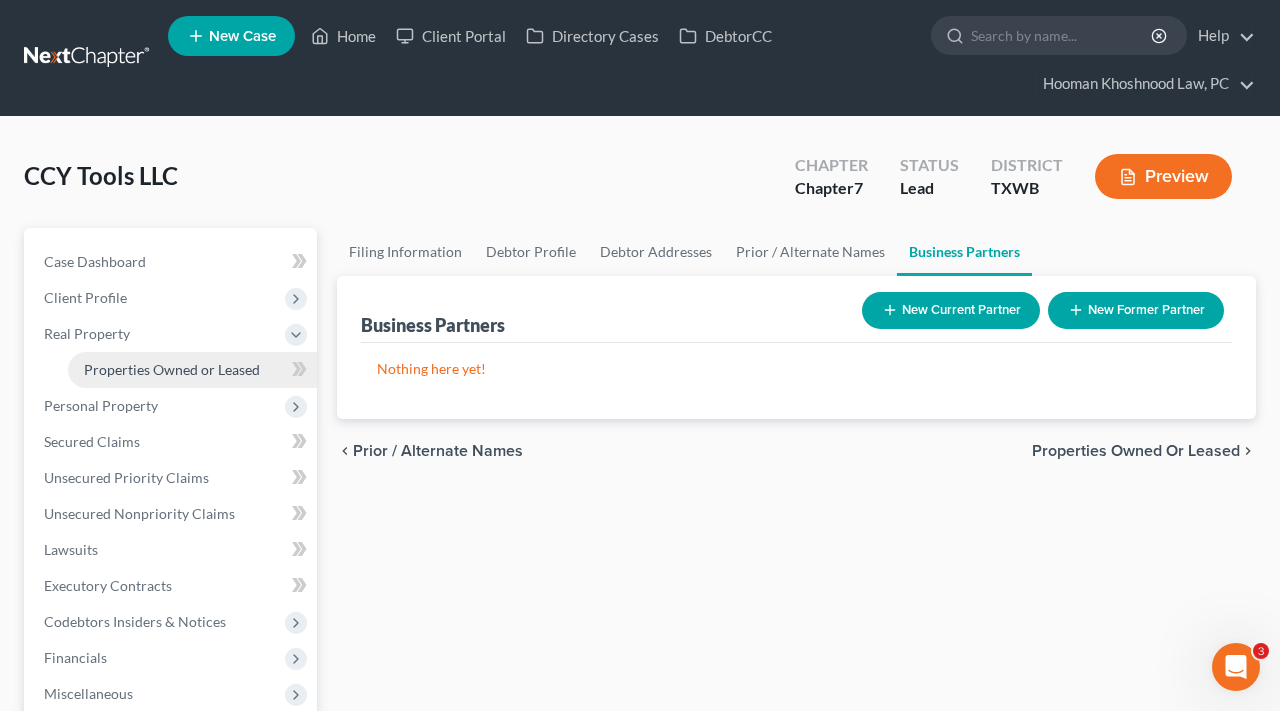 click on "Properties Owned or Leased" at bounding box center [172, 369] 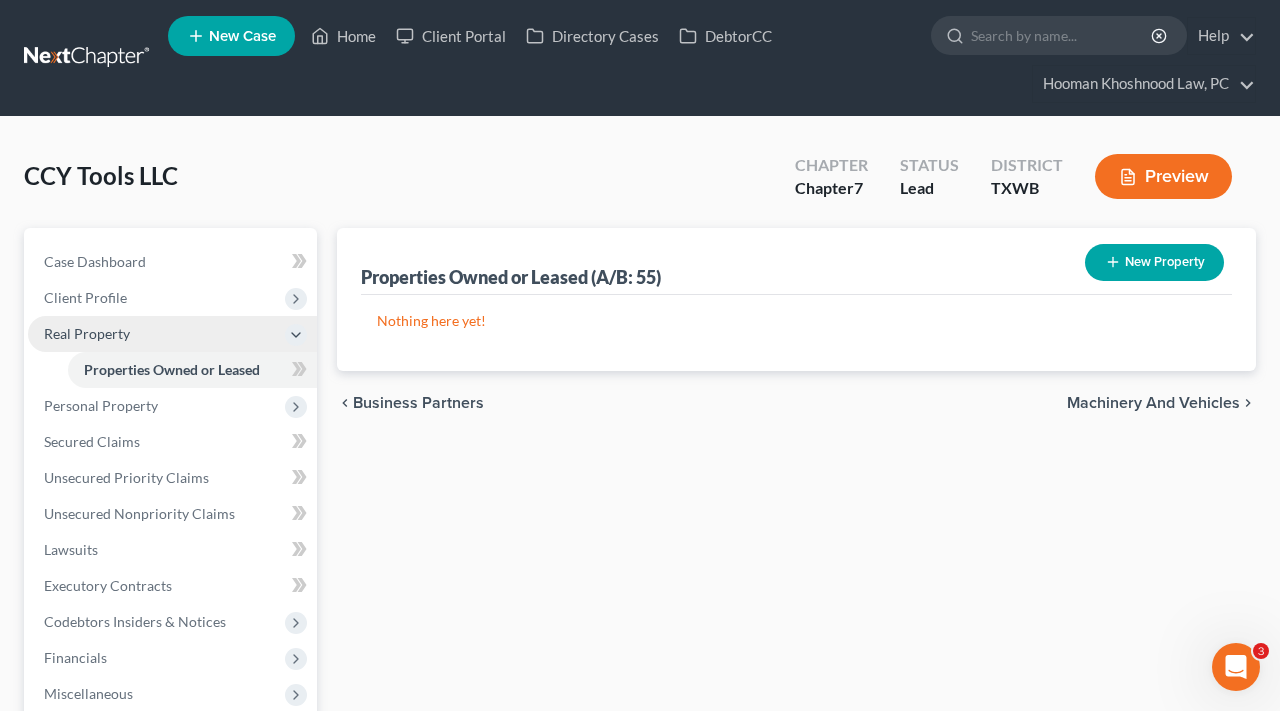 click on "Real Property" at bounding box center (87, 333) 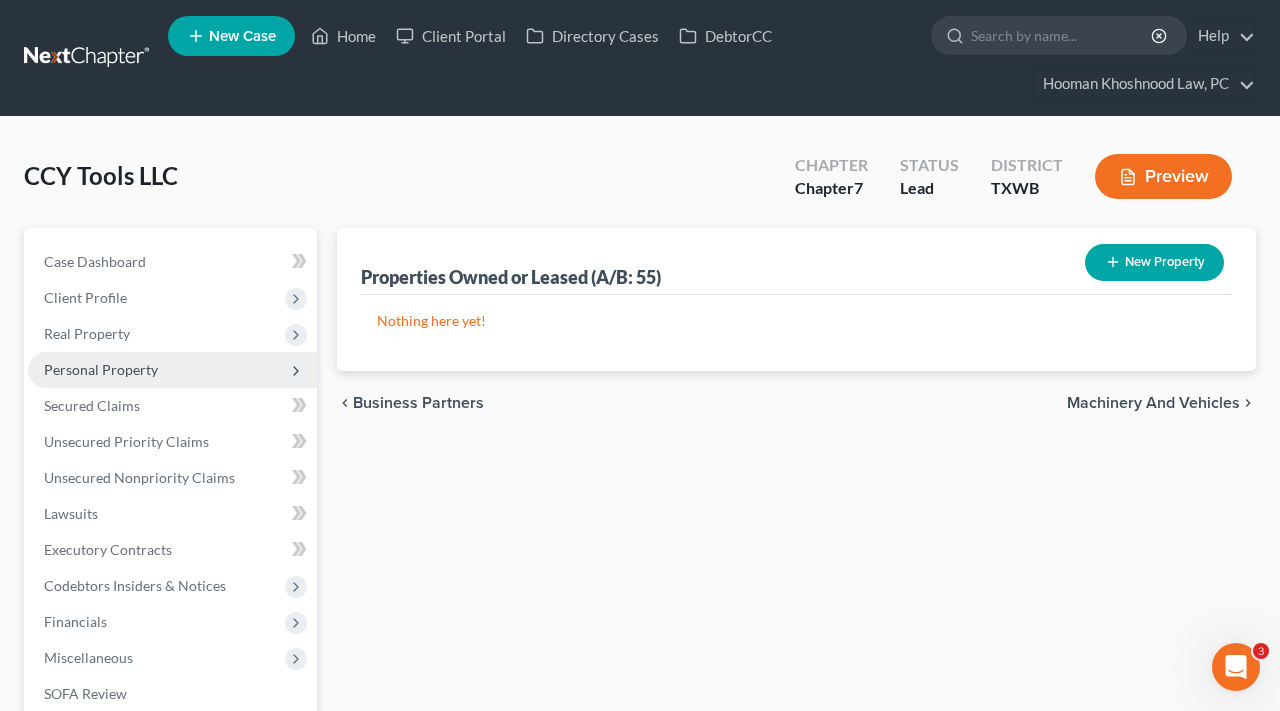 click on "Personal Property" at bounding box center [101, 369] 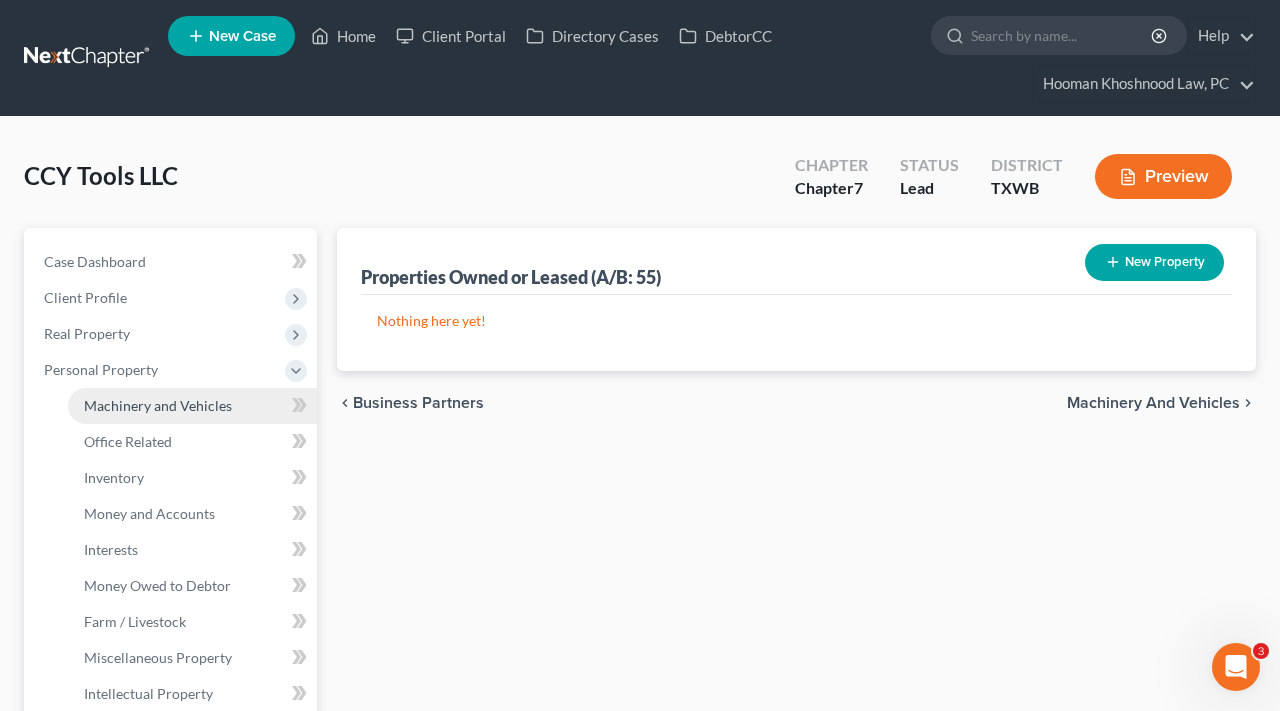 click on "Machinery and Vehicles" at bounding box center [158, 405] 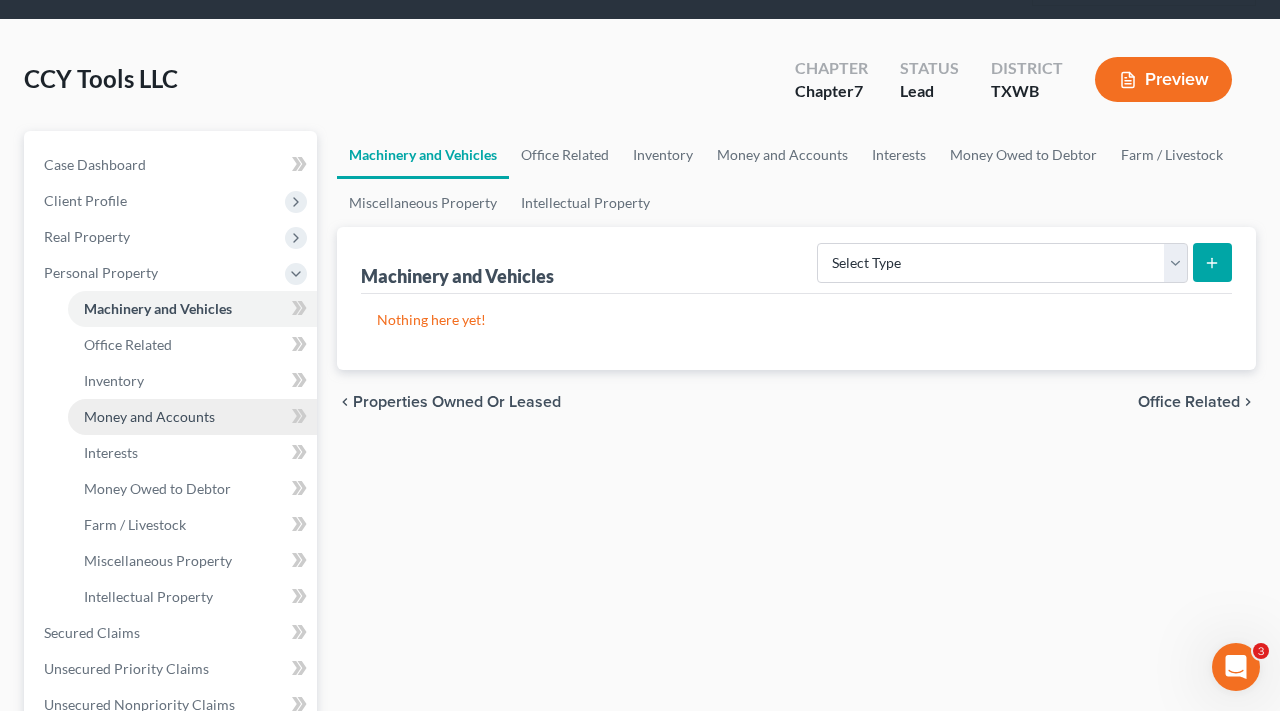 scroll, scrollTop: 98, scrollLeft: 0, axis: vertical 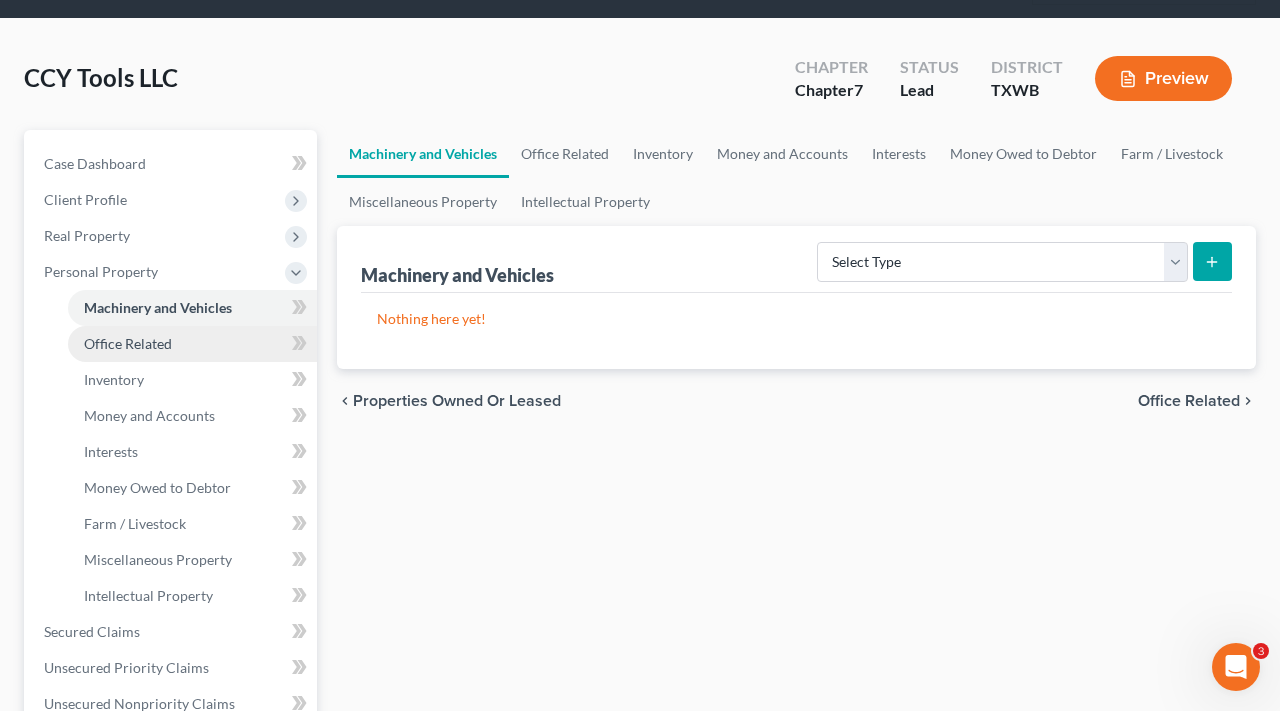 click on "Office Related" at bounding box center (128, 343) 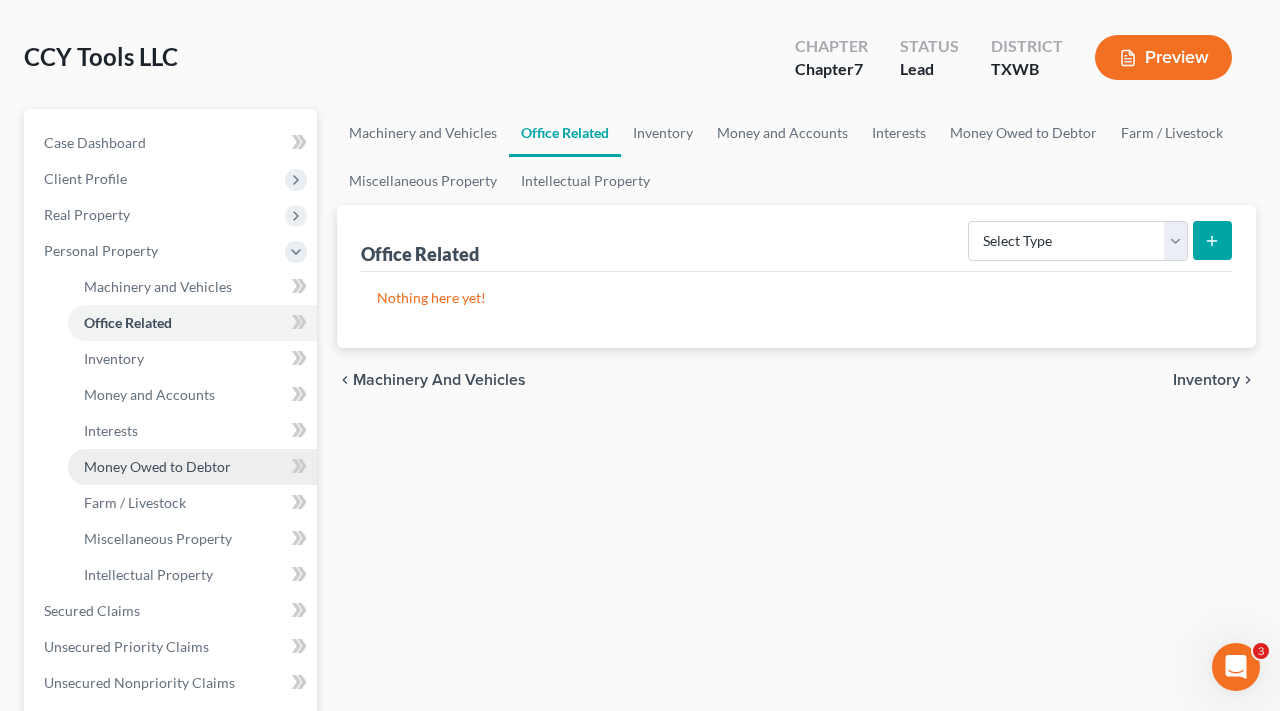 scroll, scrollTop: 269, scrollLeft: 0, axis: vertical 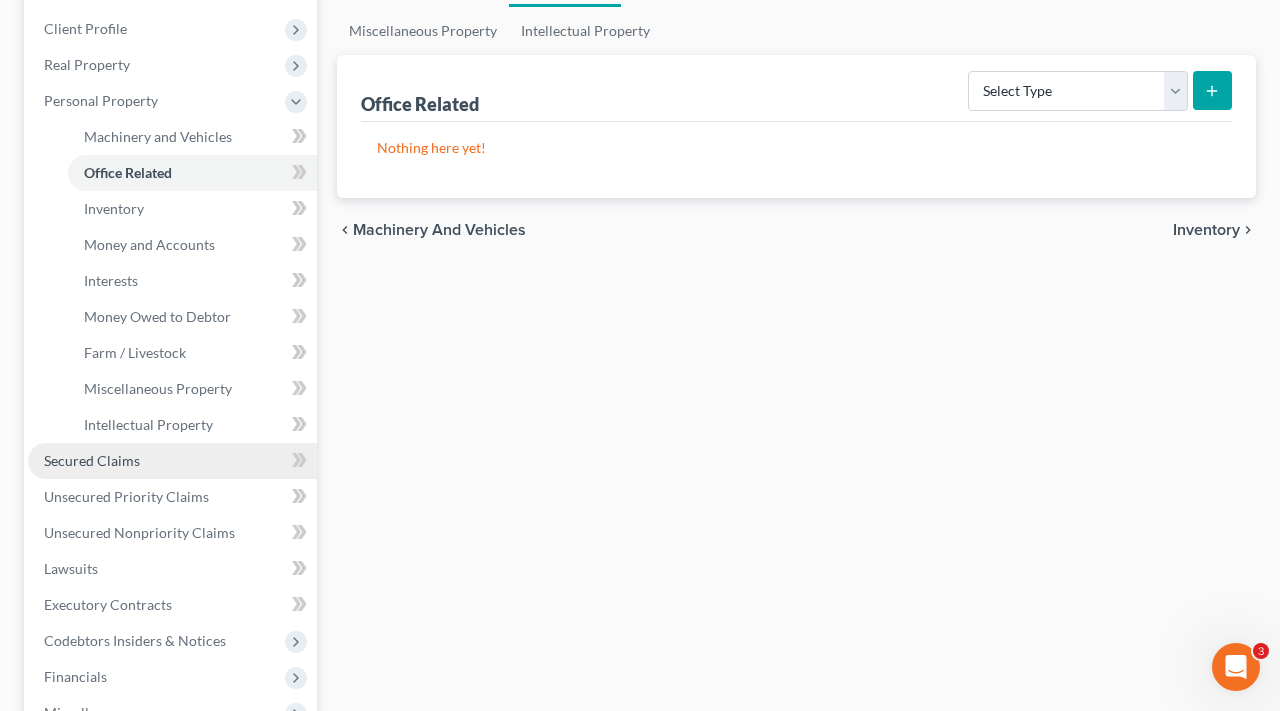 click on "Secured Claims" at bounding box center [92, 460] 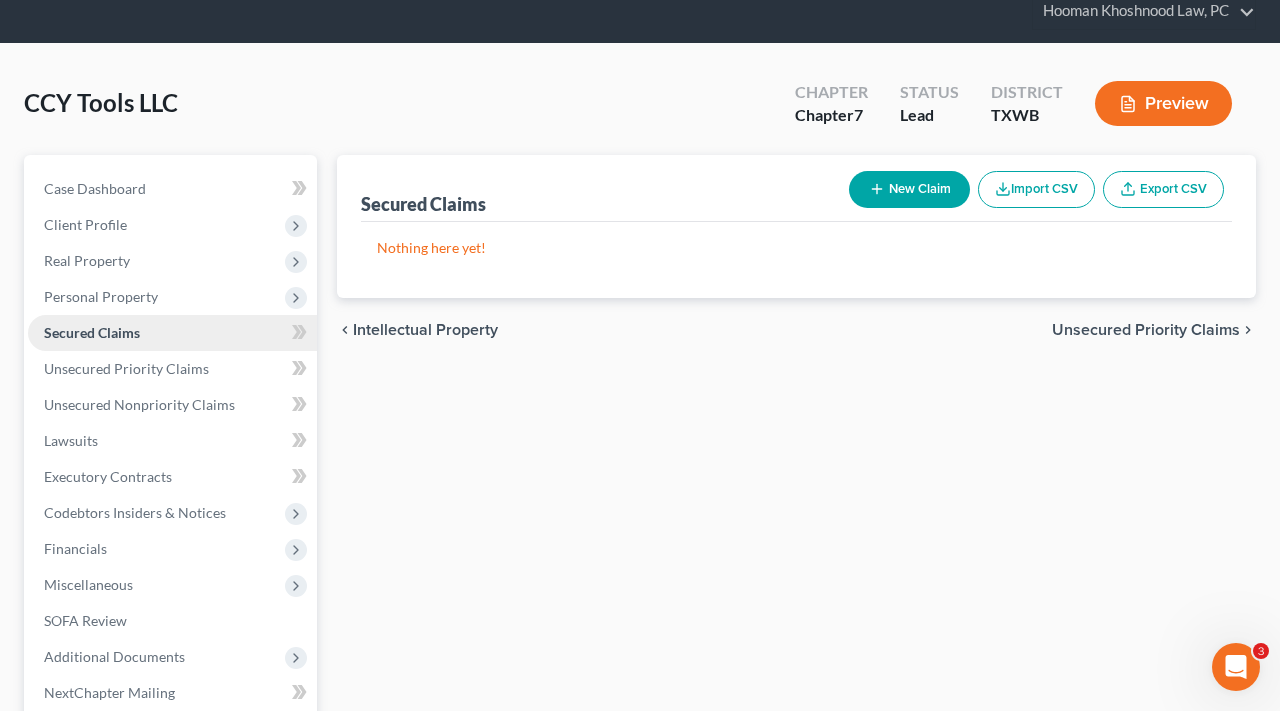 scroll, scrollTop: 0, scrollLeft: 0, axis: both 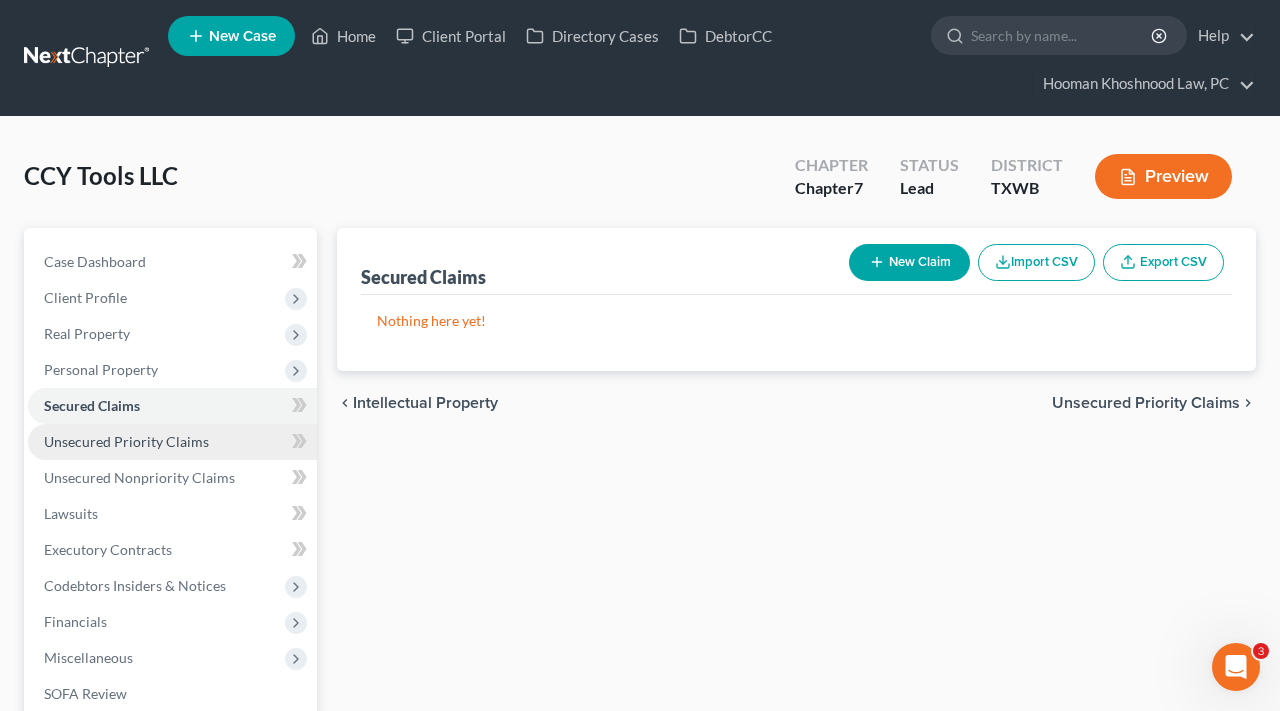 click on "Unsecured Priority Claims" at bounding box center [172, 442] 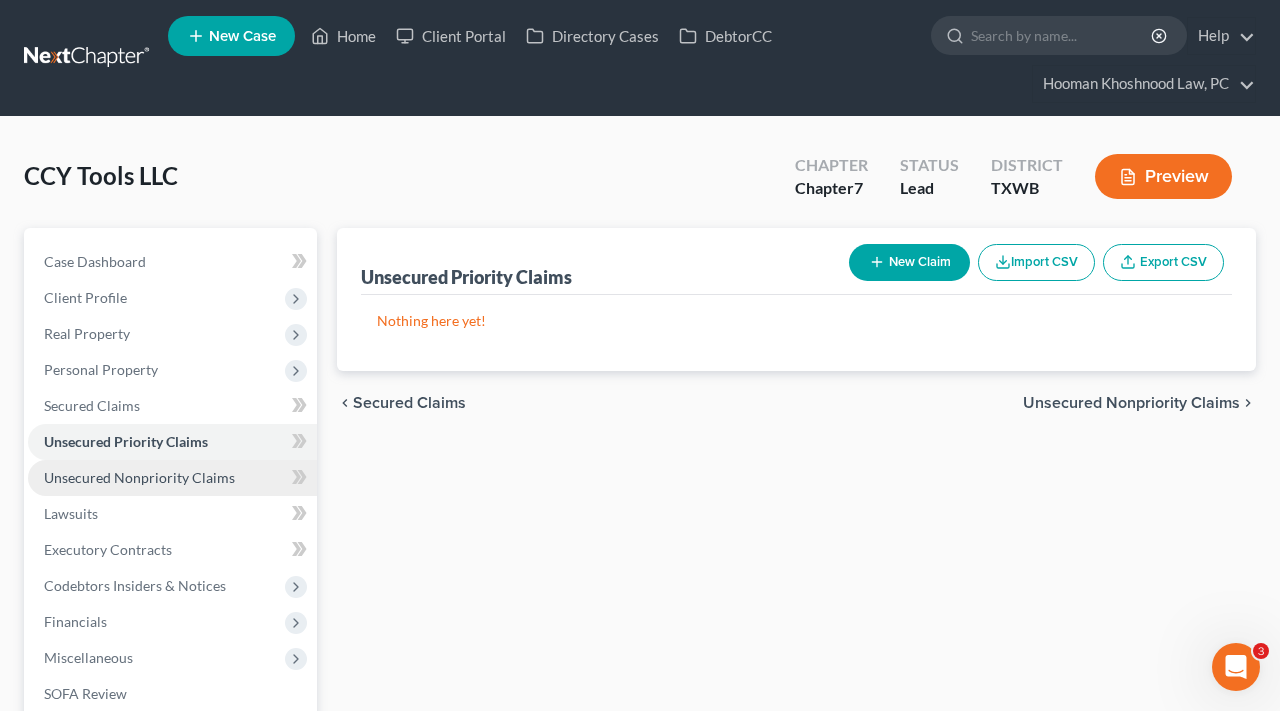 click on "Unsecured Nonpriority Claims" at bounding box center [139, 477] 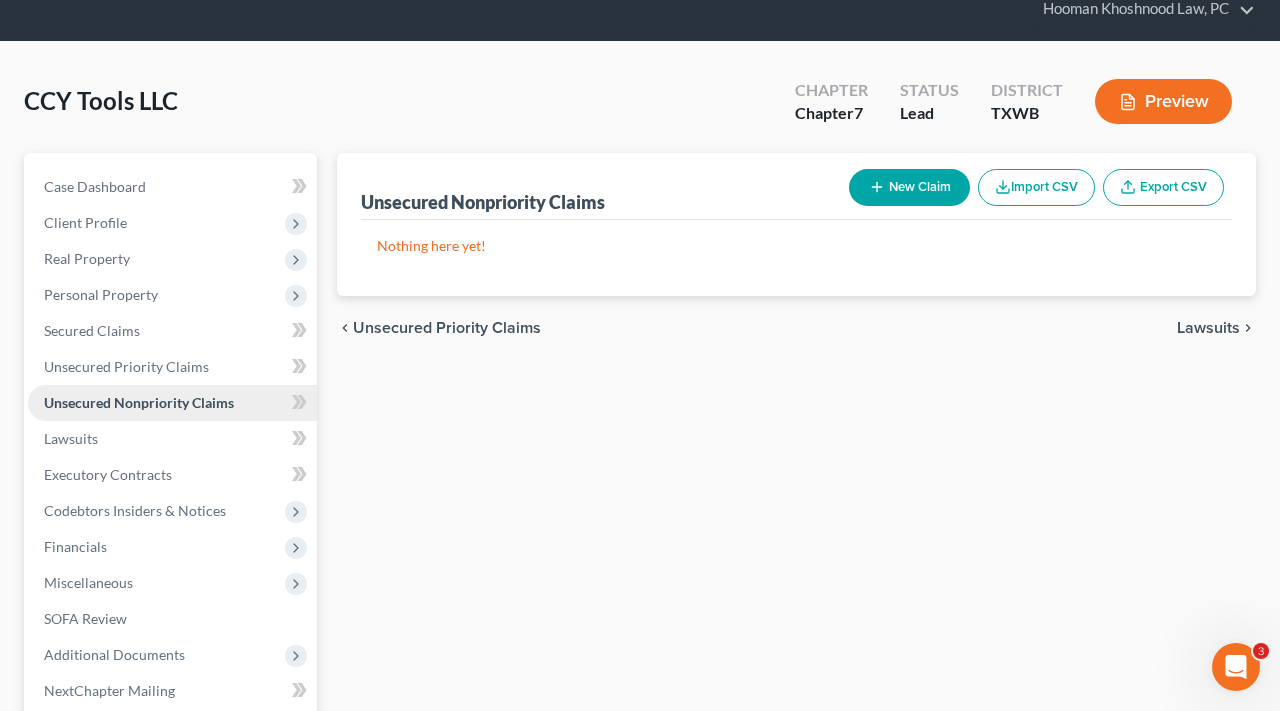 scroll, scrollTop: 76, scrollLeft: 0, axis: vertical 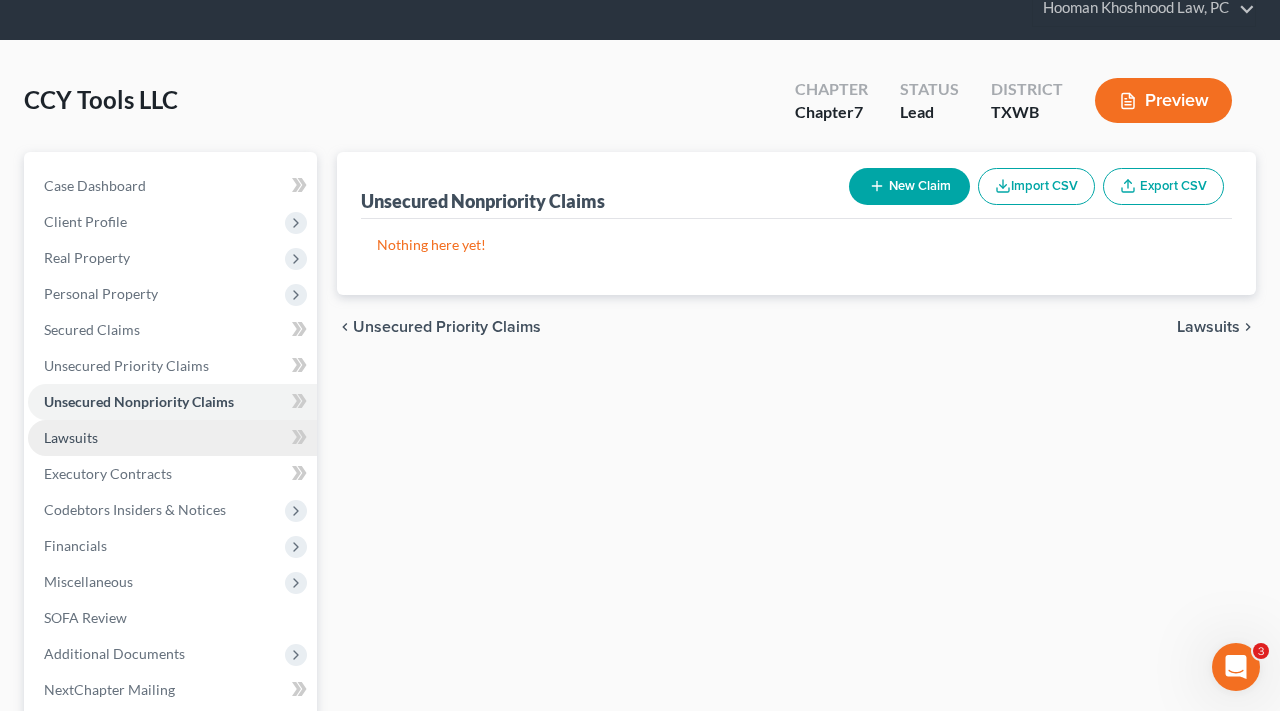click on "Lawsuits" at bounding box center [71, 437] 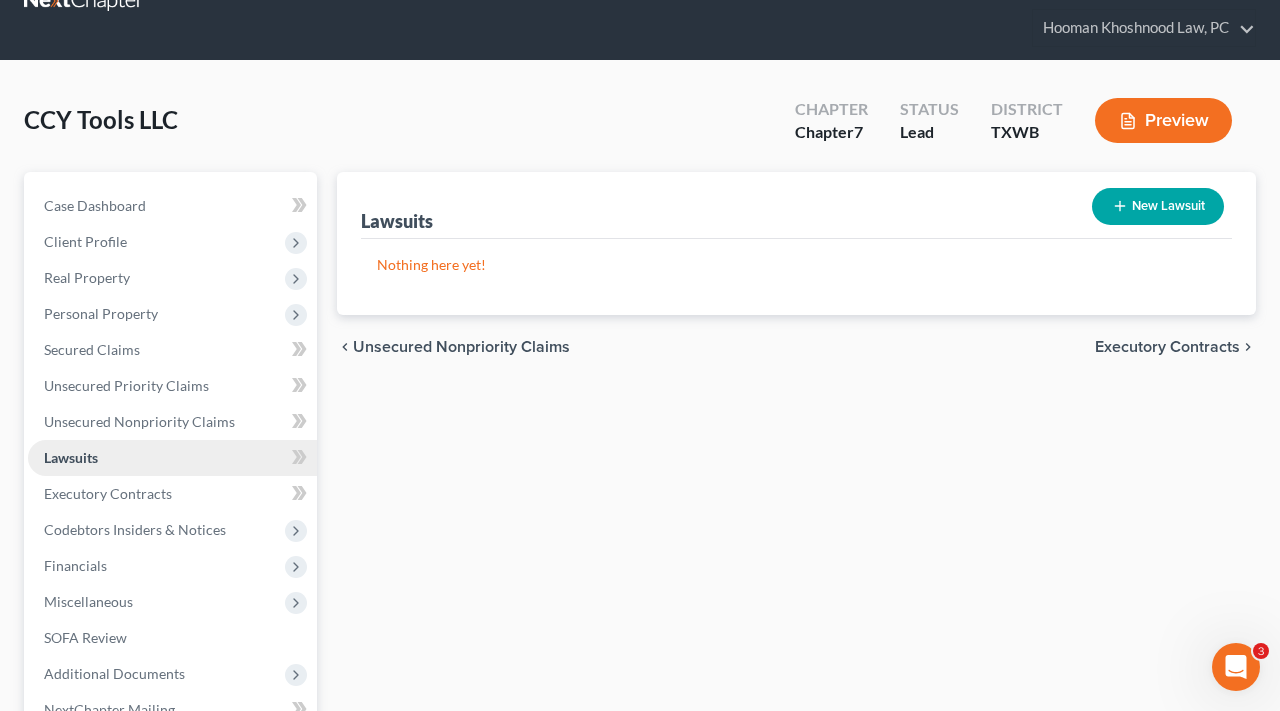 scroll, scrollTop: 73, scrollLeft: 0, axis: vertical 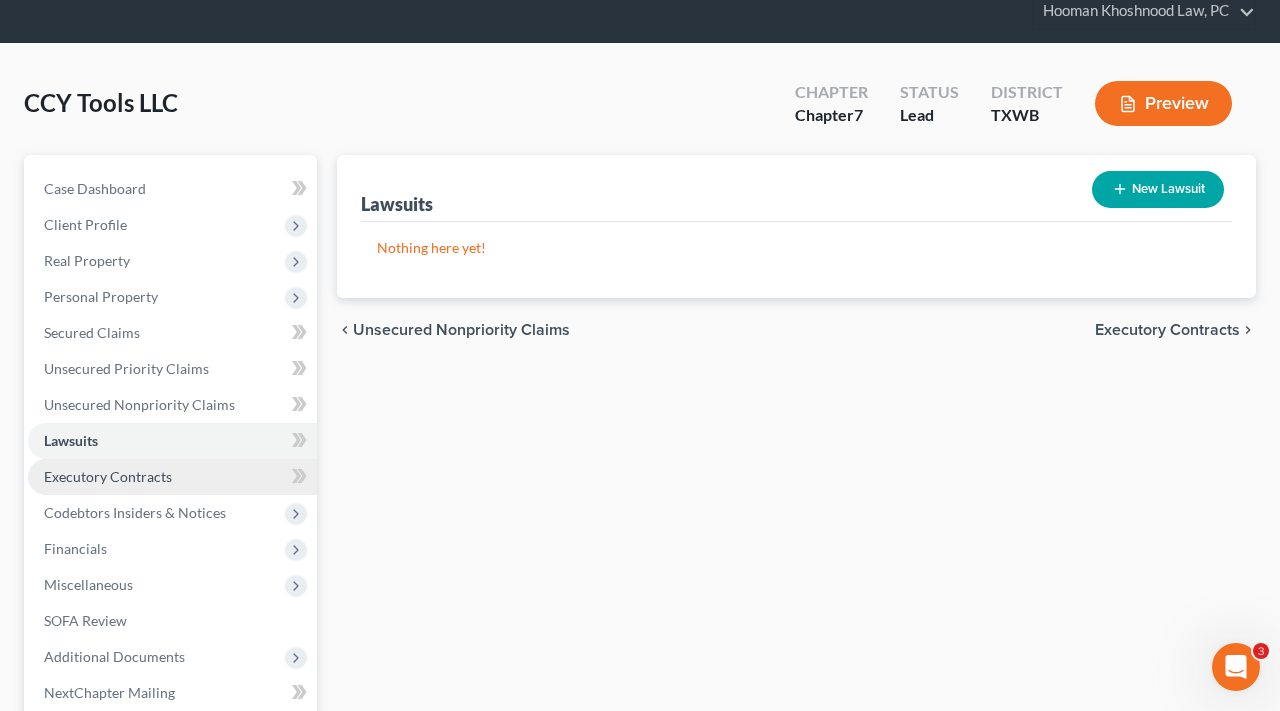 click on "Executory Contracts" at bounding box center (108, 476) 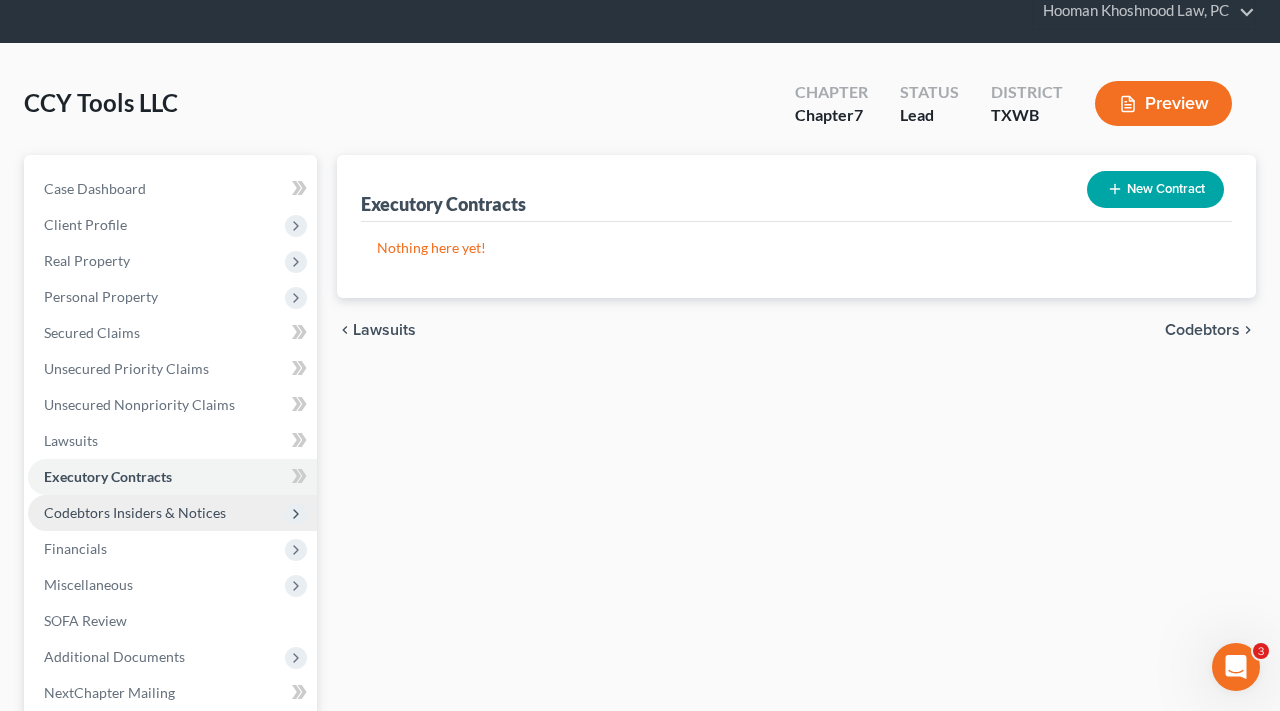 scroll, scrollTop: 82, scrollLeft: 0, axis: vertical 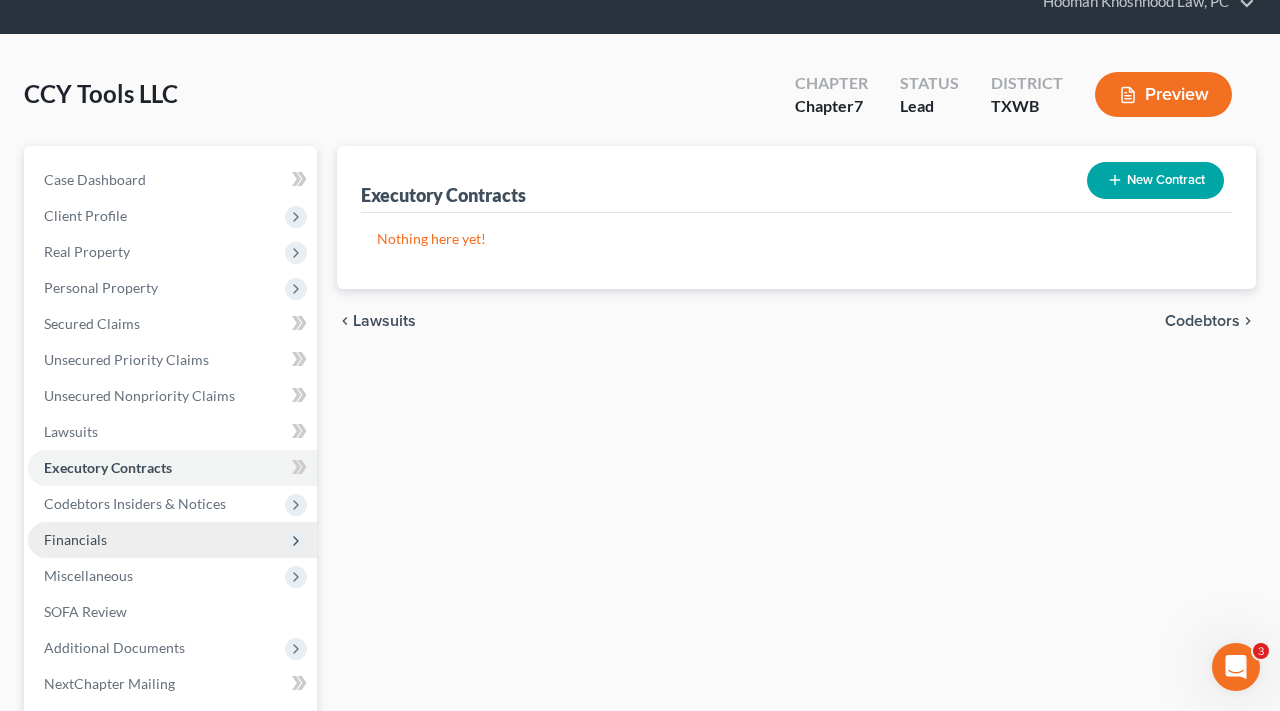 click on "Financials" at bounding box center [172, 540] 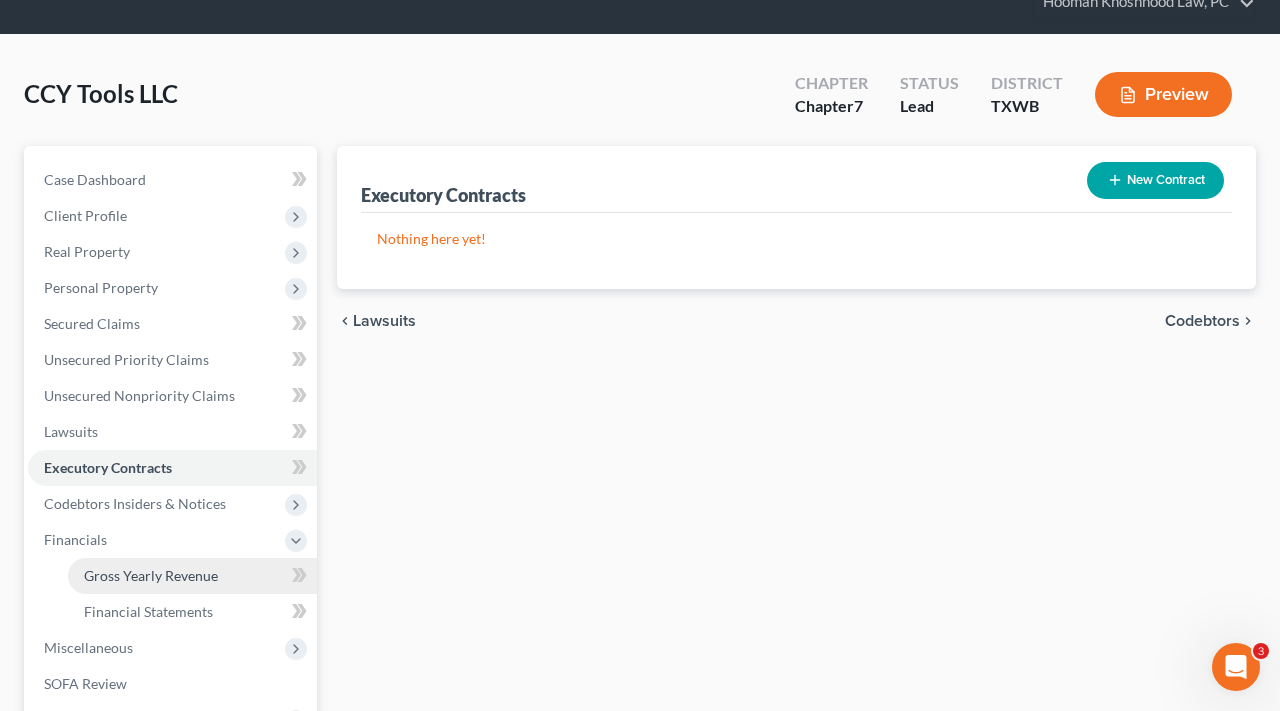 click on "Gross Yearly Revenue" at bounding box center [151, 575] 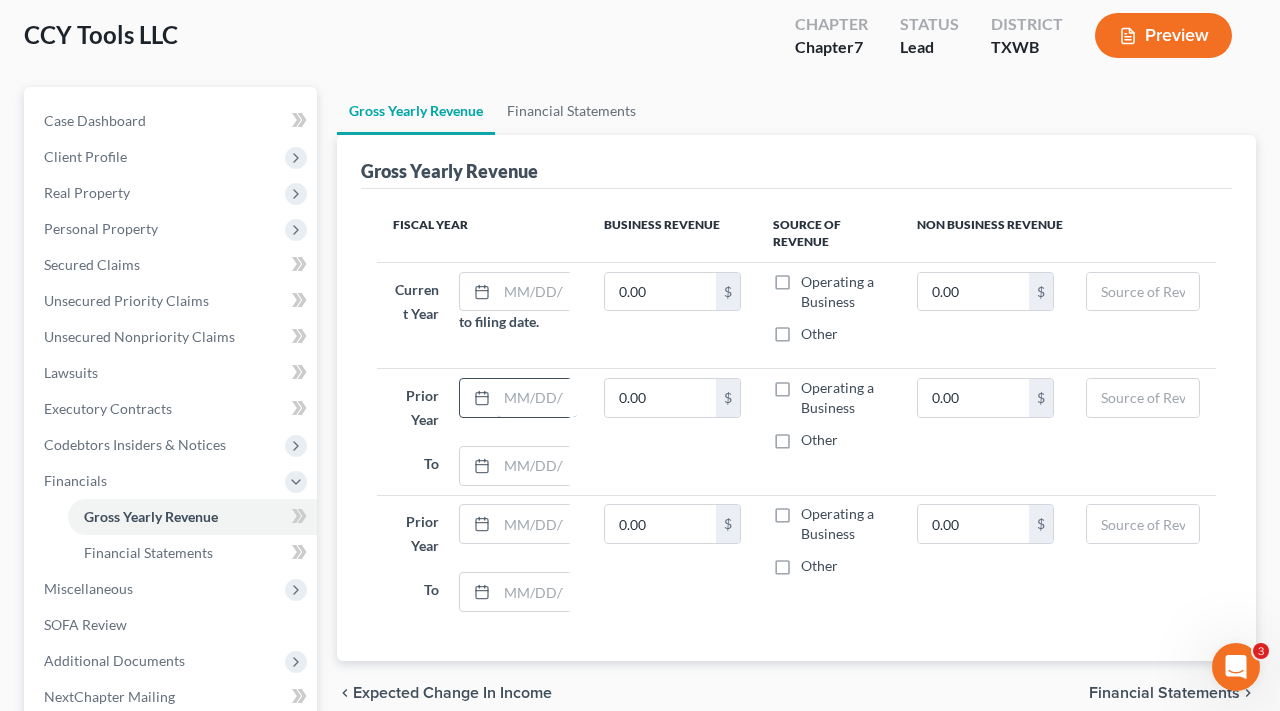 scroll, scrollTop: 143, scrollLeft: 0, axis: vertical 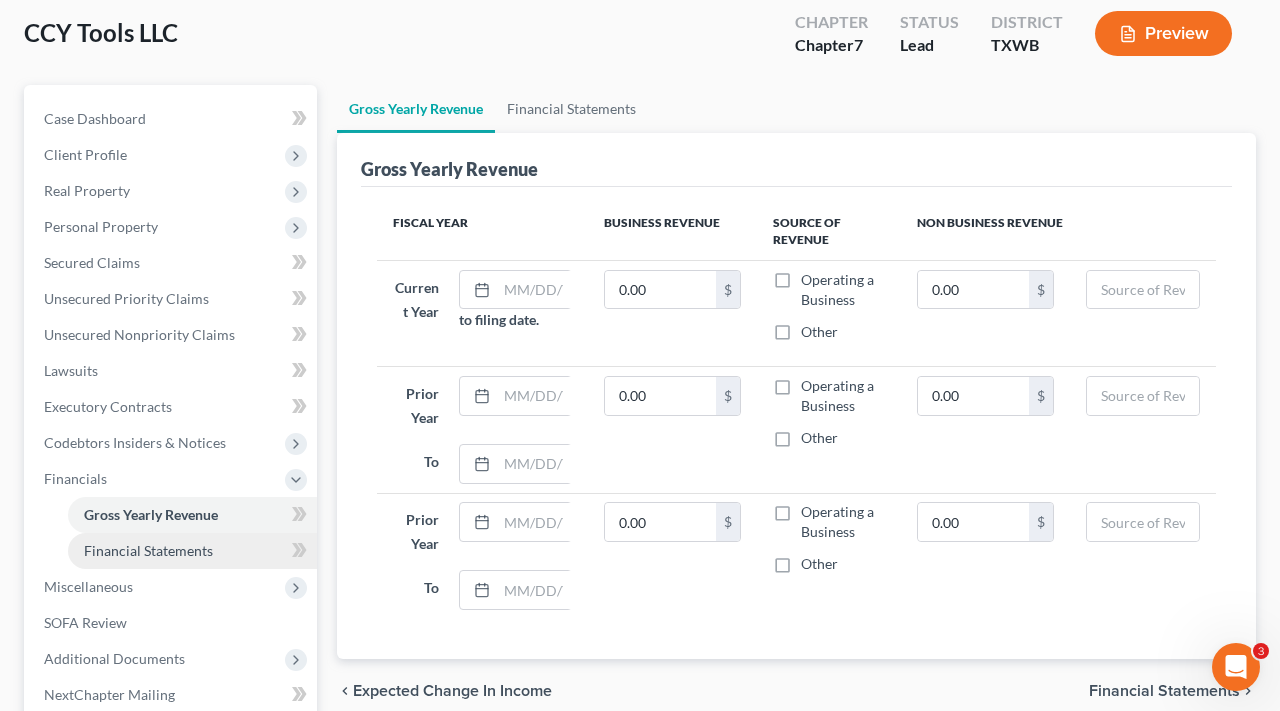 click on "Financial Statements" at bounding box center (192, 551) 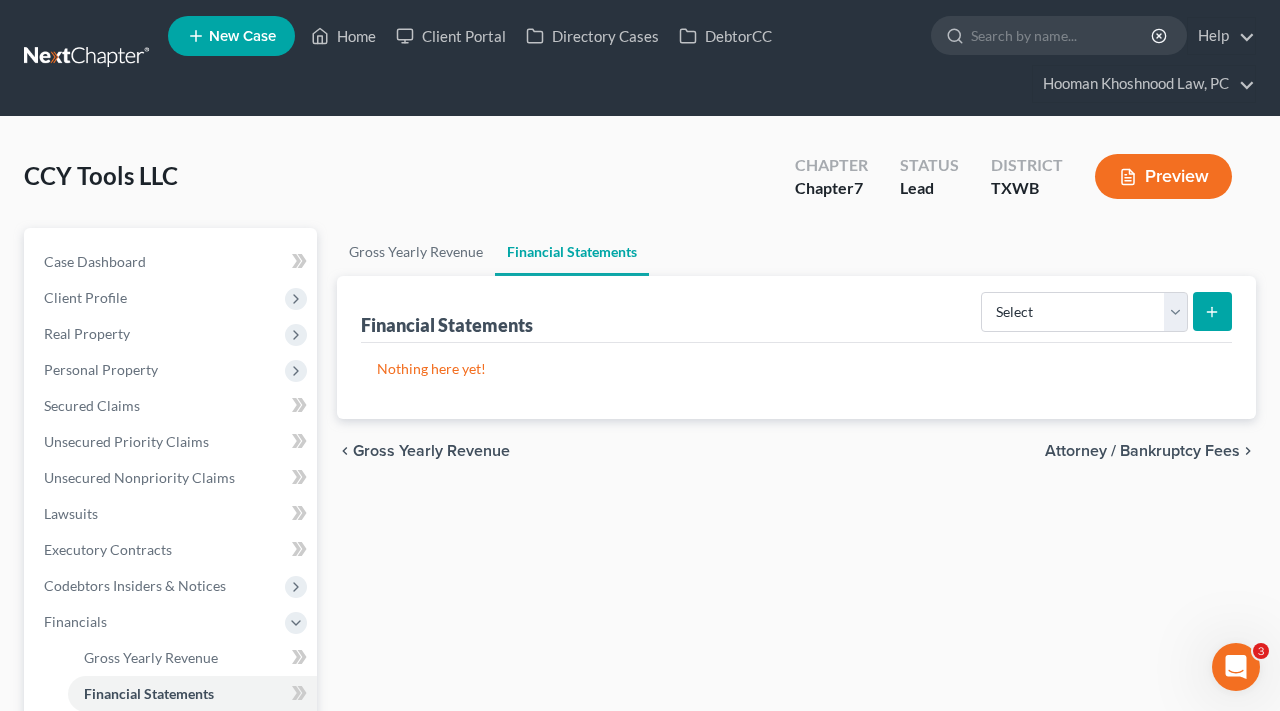 scroll, scrollTop: 0, scrollLeft: 0, axis: both 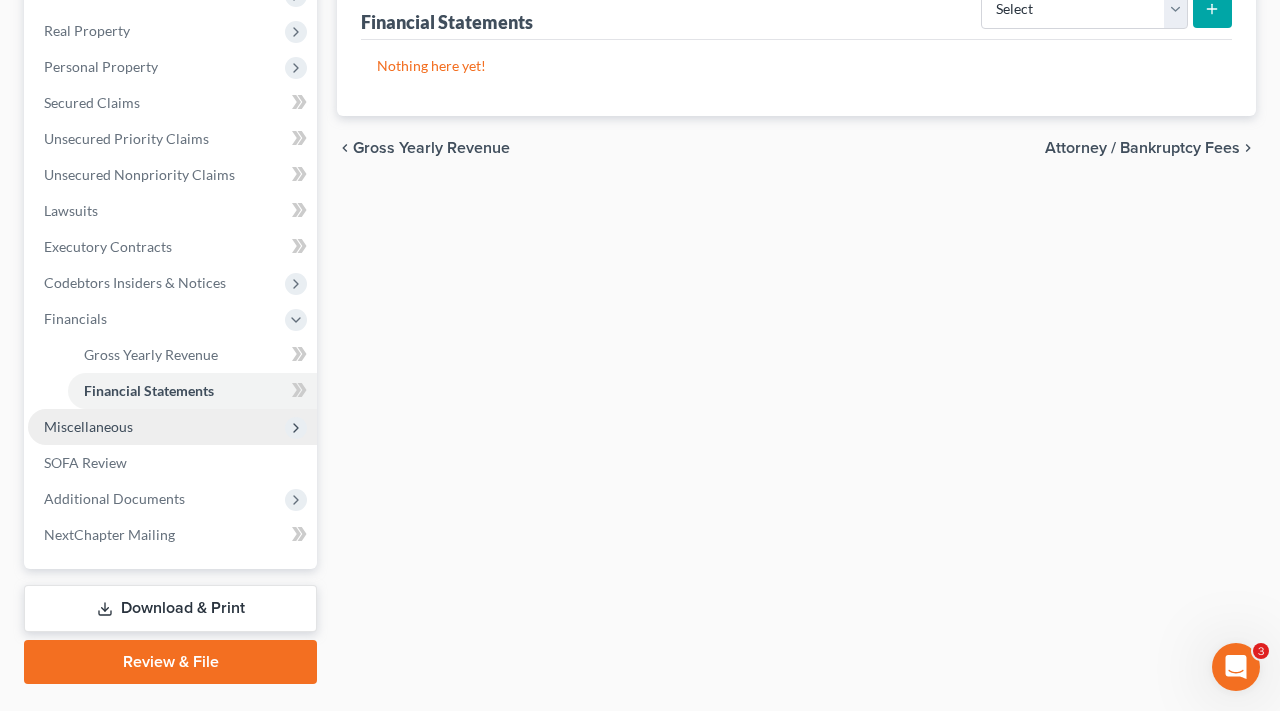 click on "Miscellaneous" at bounding box center (88, 426) 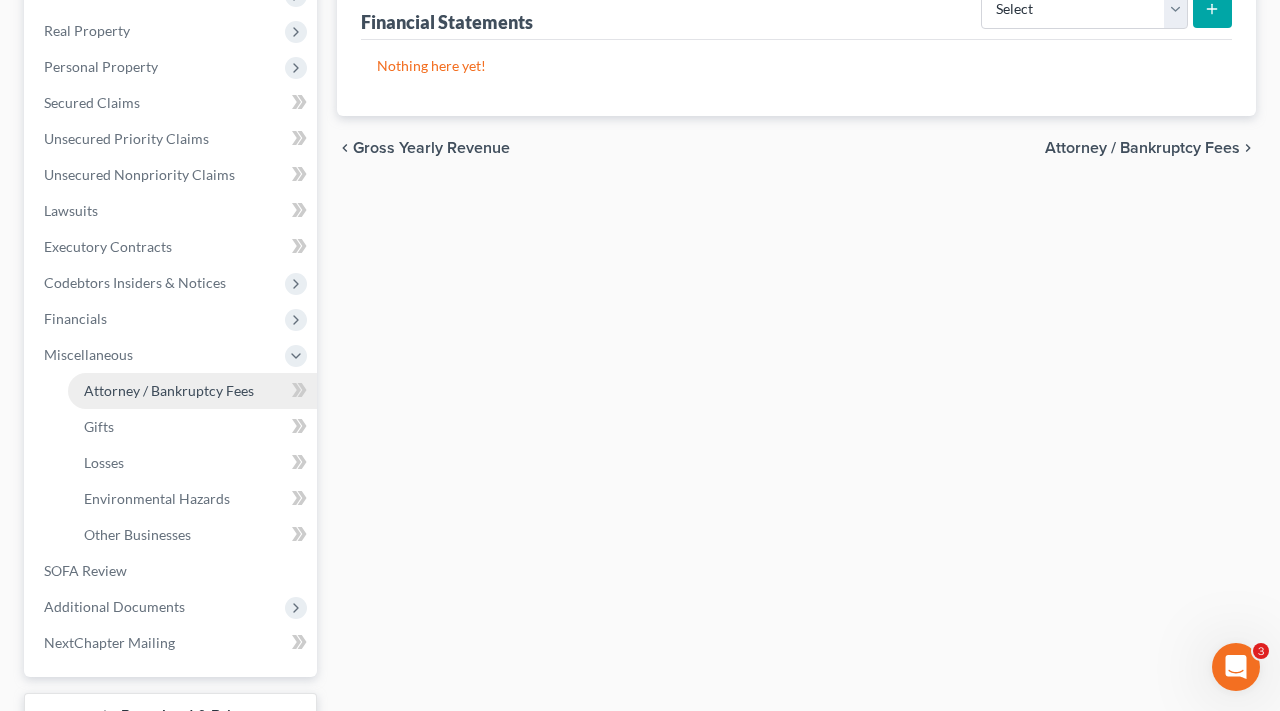 click on "Attorney / Bankruptcy Fees" at bounding box center (192, 391) 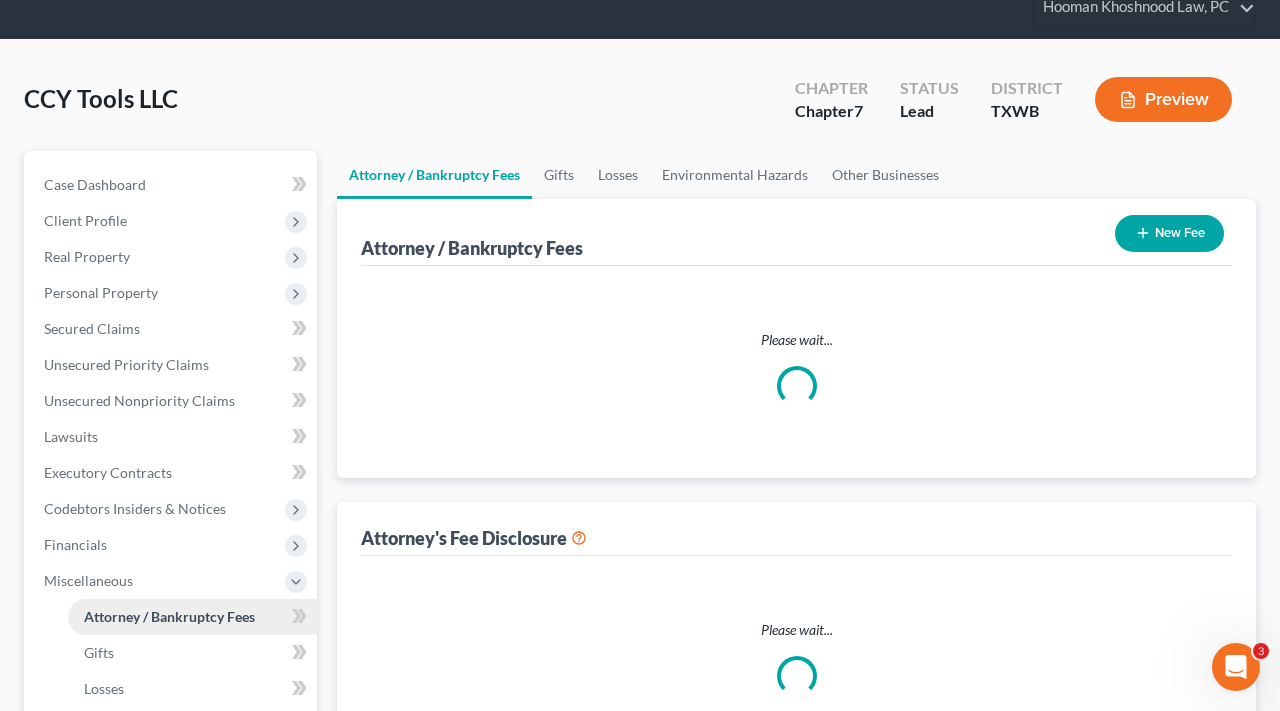 scroll, scrollTop: 0, scrollLeft: 0, axis: both 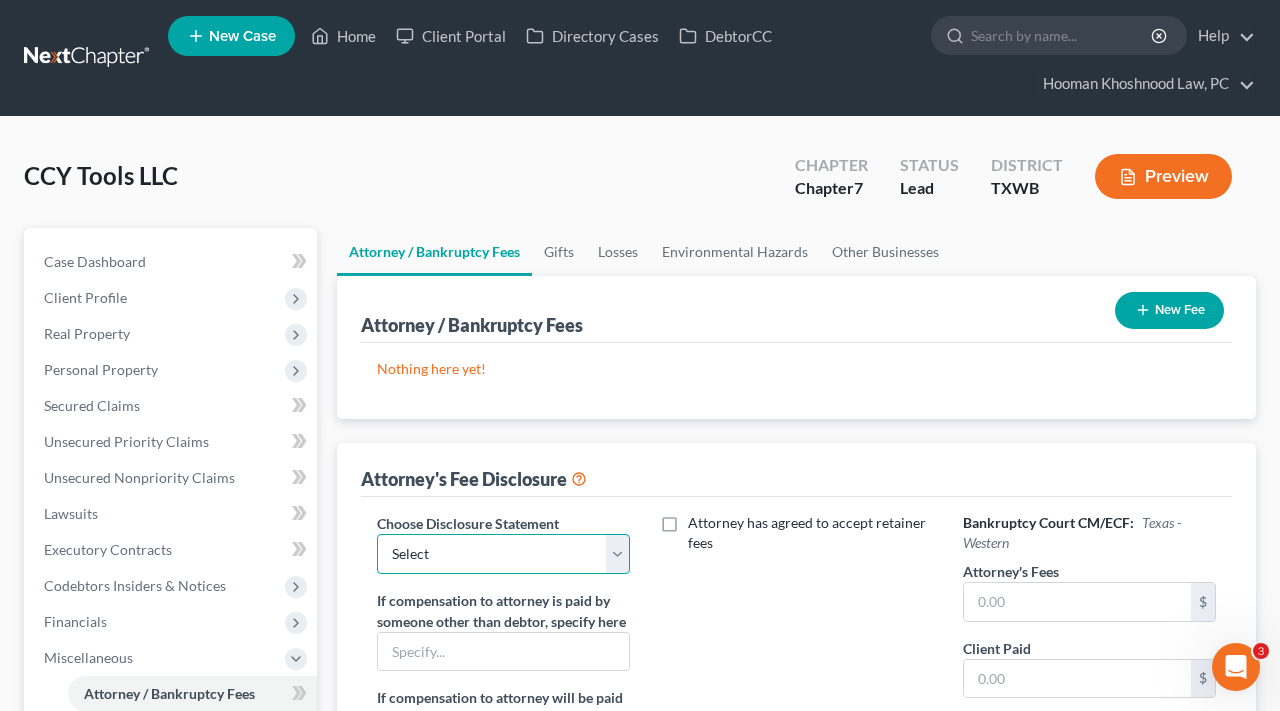 select on "4" 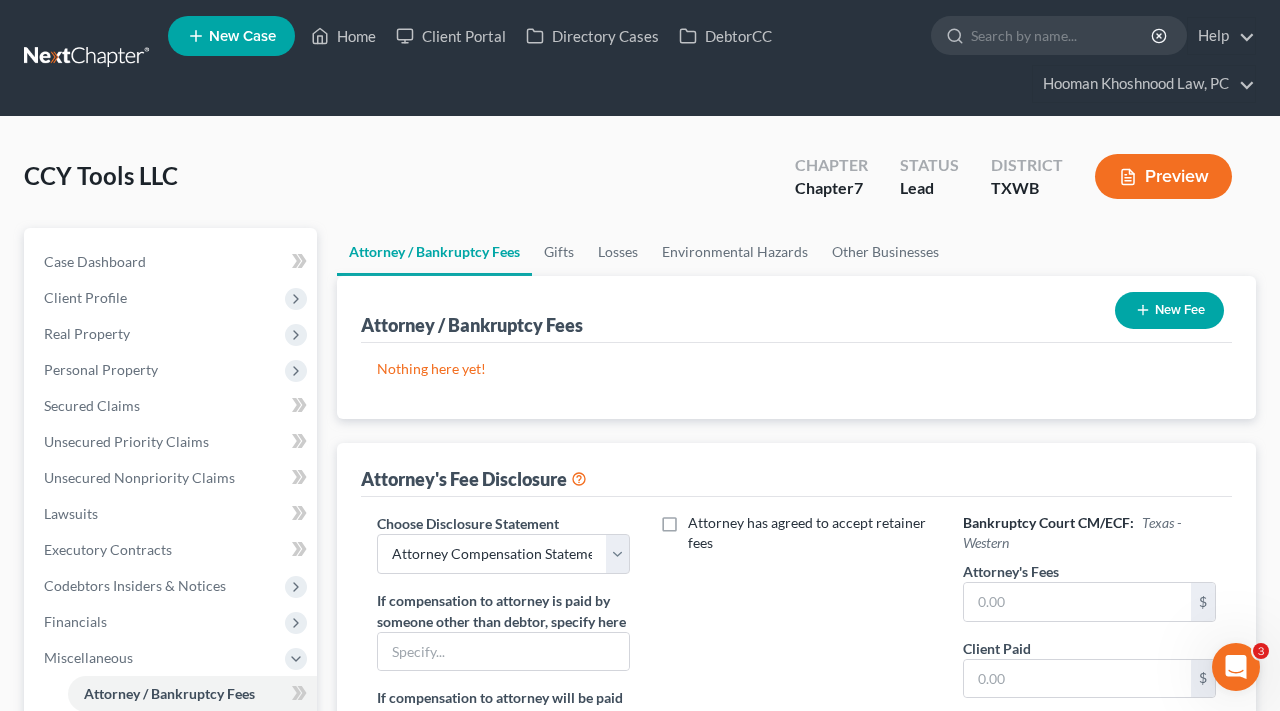 click on "Bankruptcy Court CM/ECF:  [STATE] - Western Attorney's Fees $ Client Paid $ Court Filing Fees 338.00 $" at bounding box center [1089, 709] 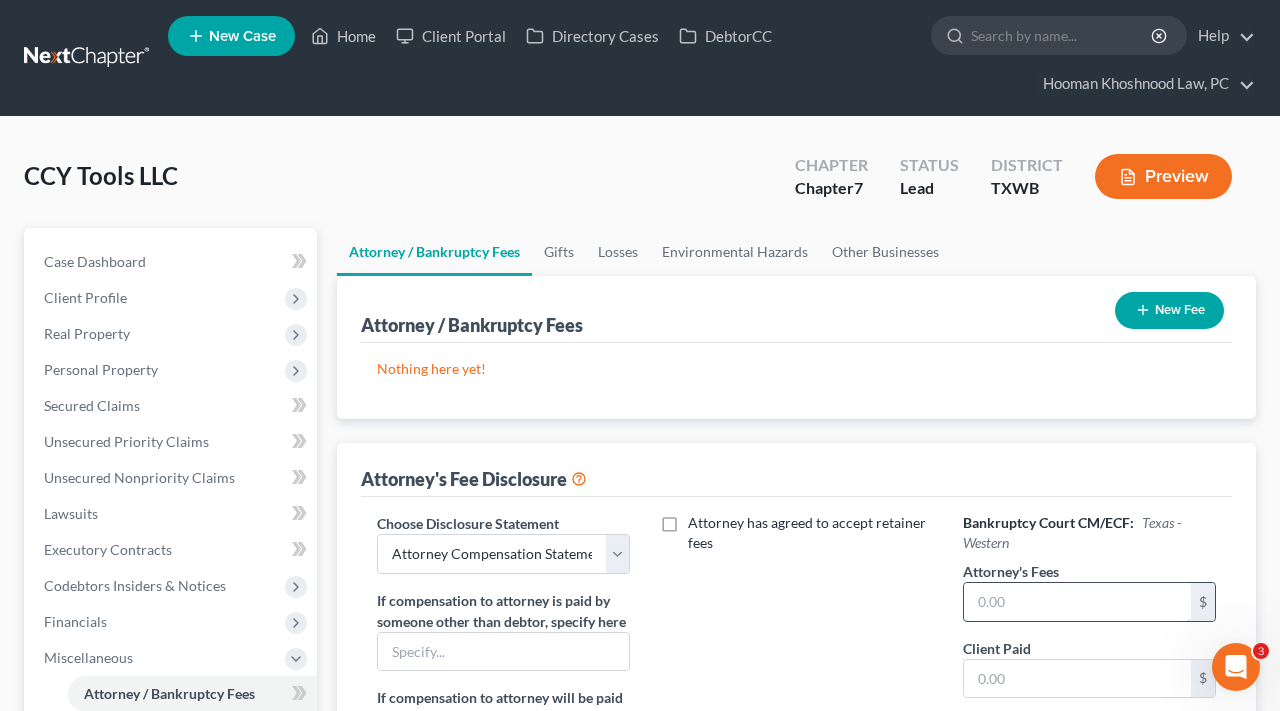 click at bounding box center [1077, 602] 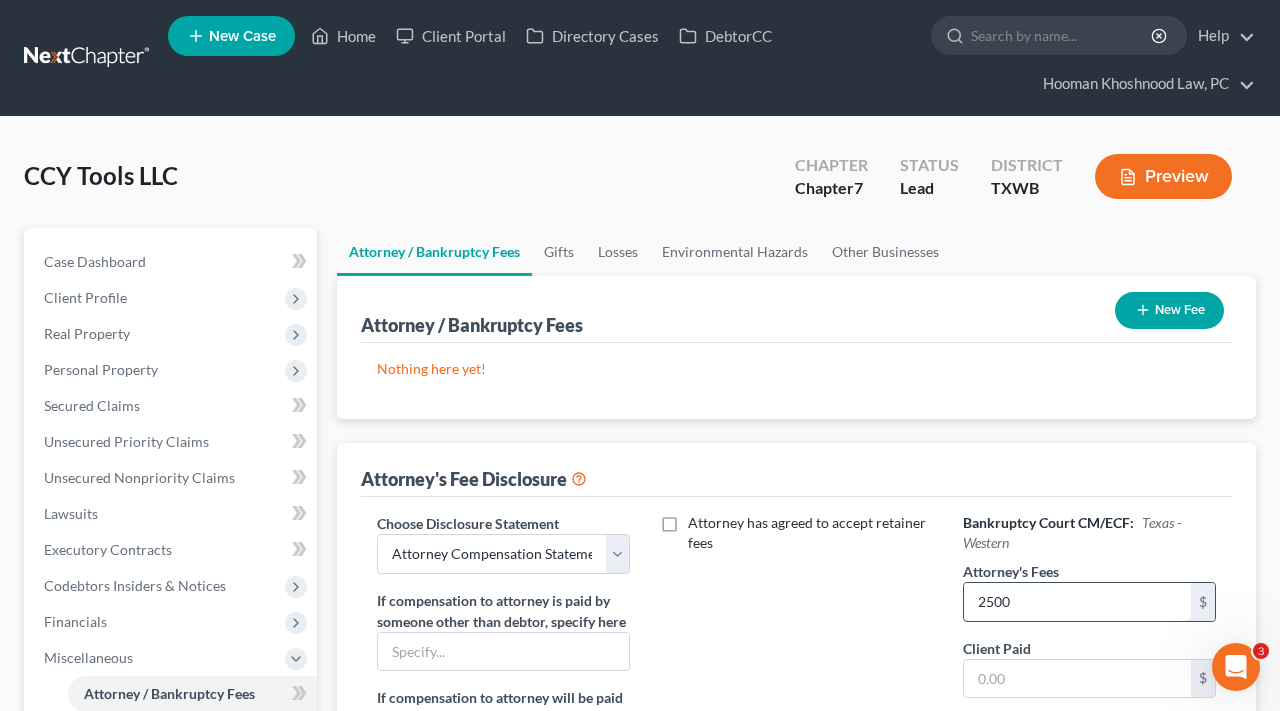 type on "2,500" 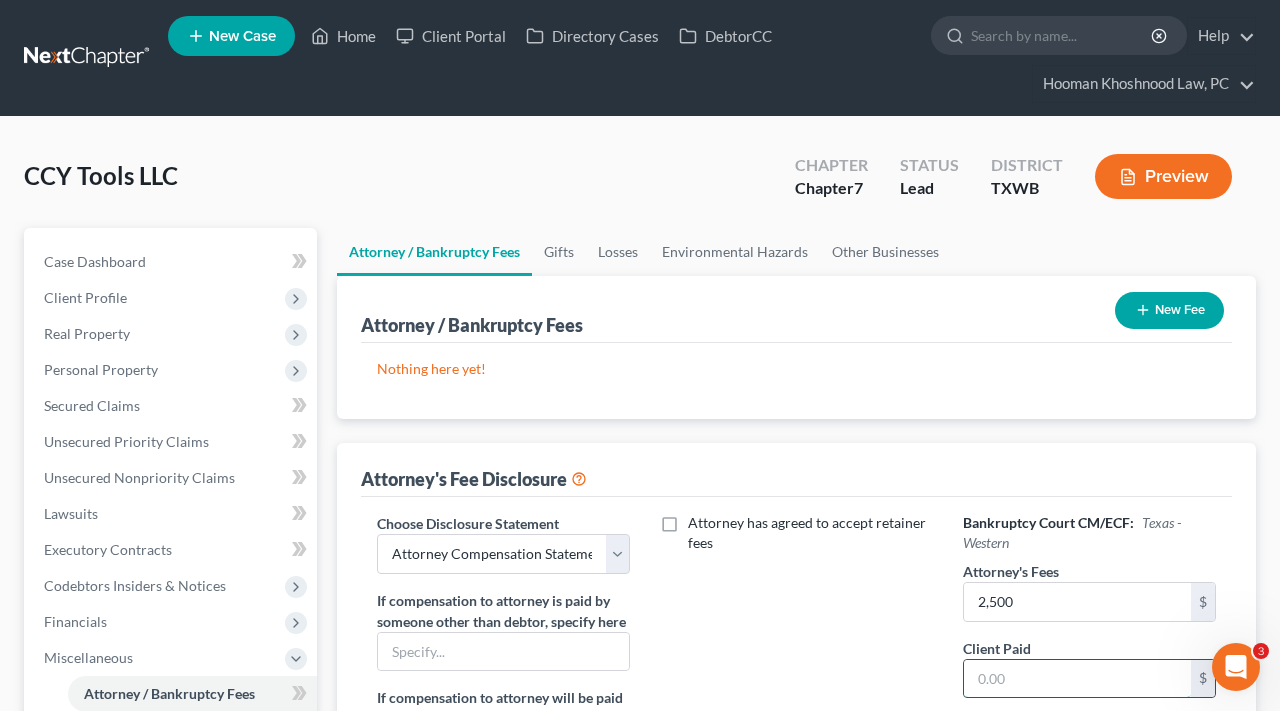 click at bounding box center [1077, 679] 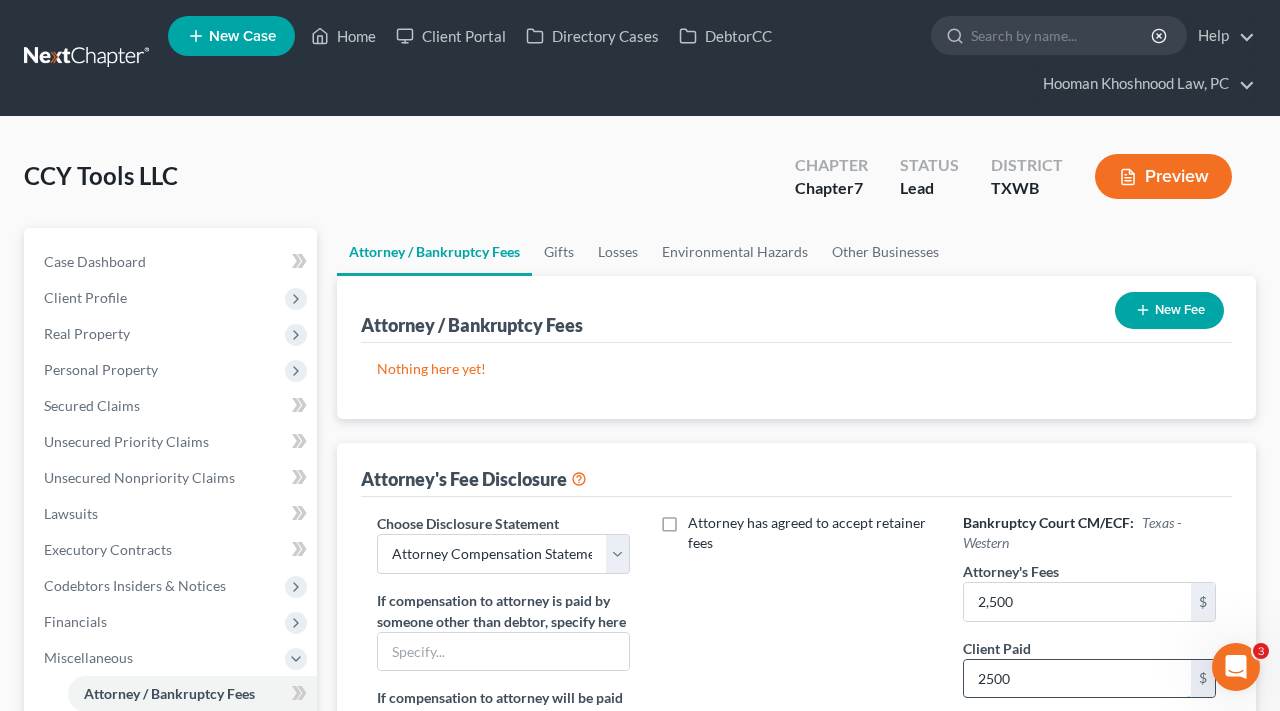 type on "2,500" 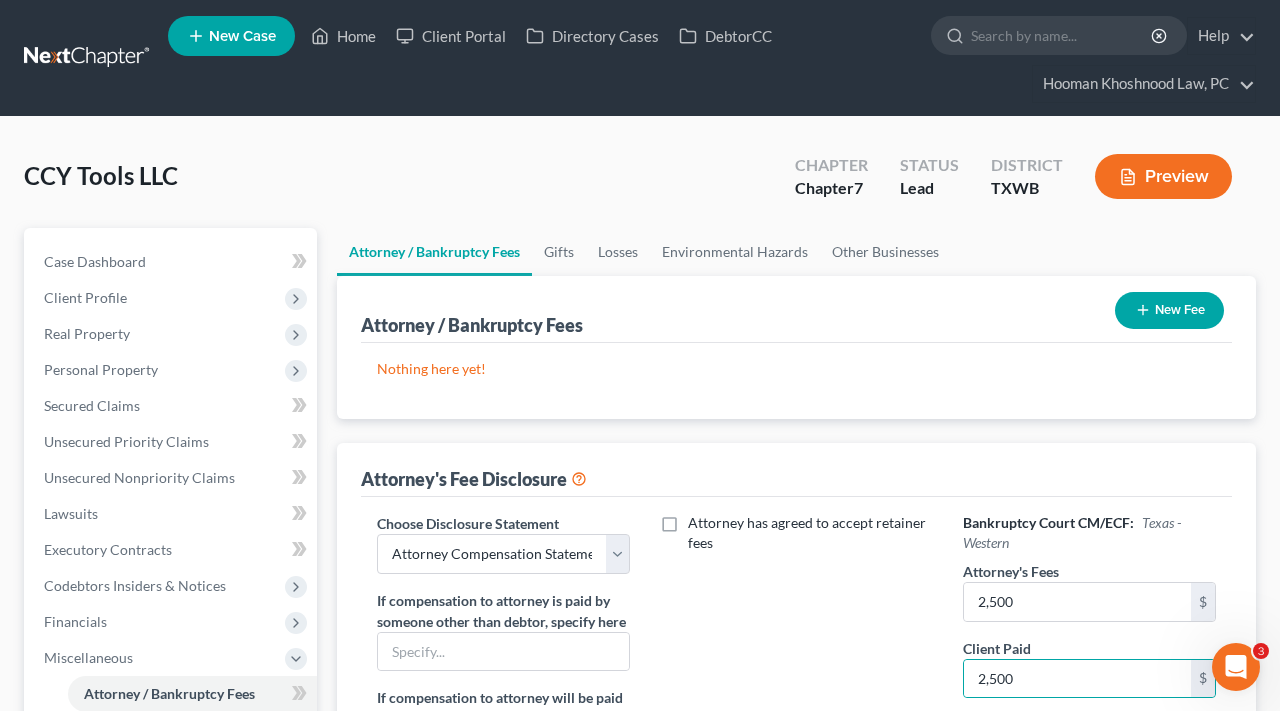 click on "New Fee" at bounding box center (1169, 310) 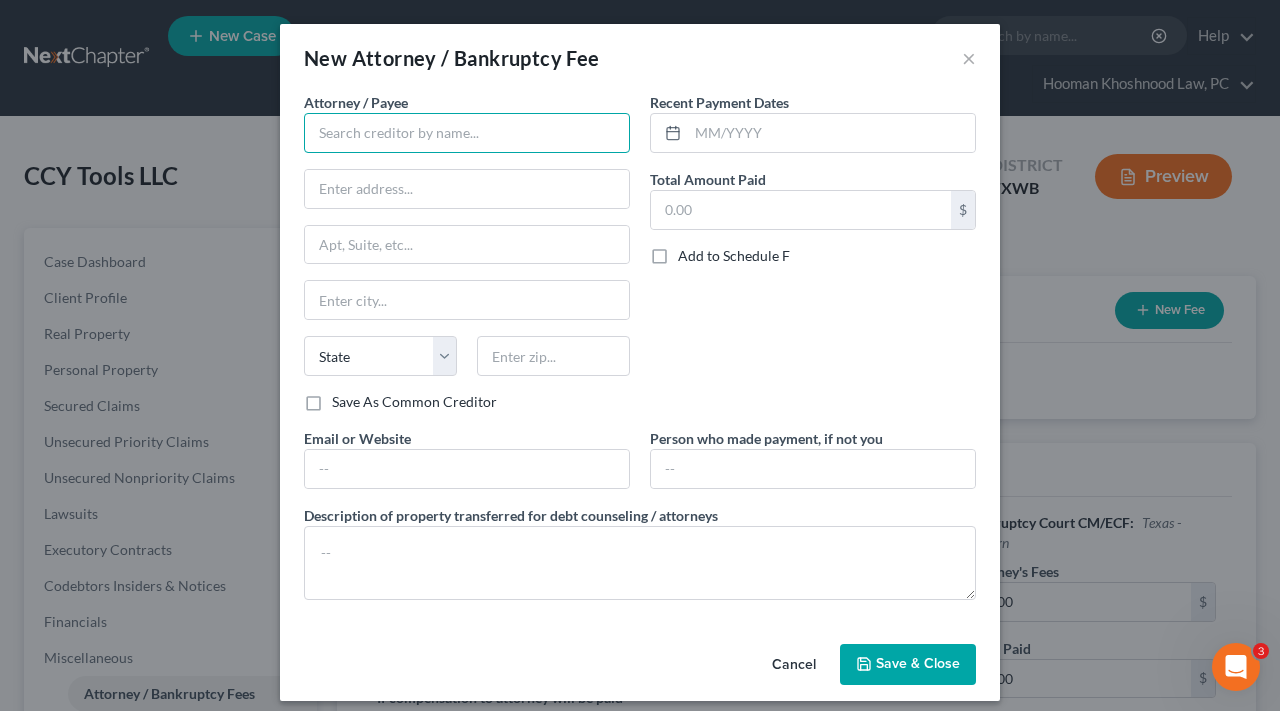 click at bounding box center (467, 133) 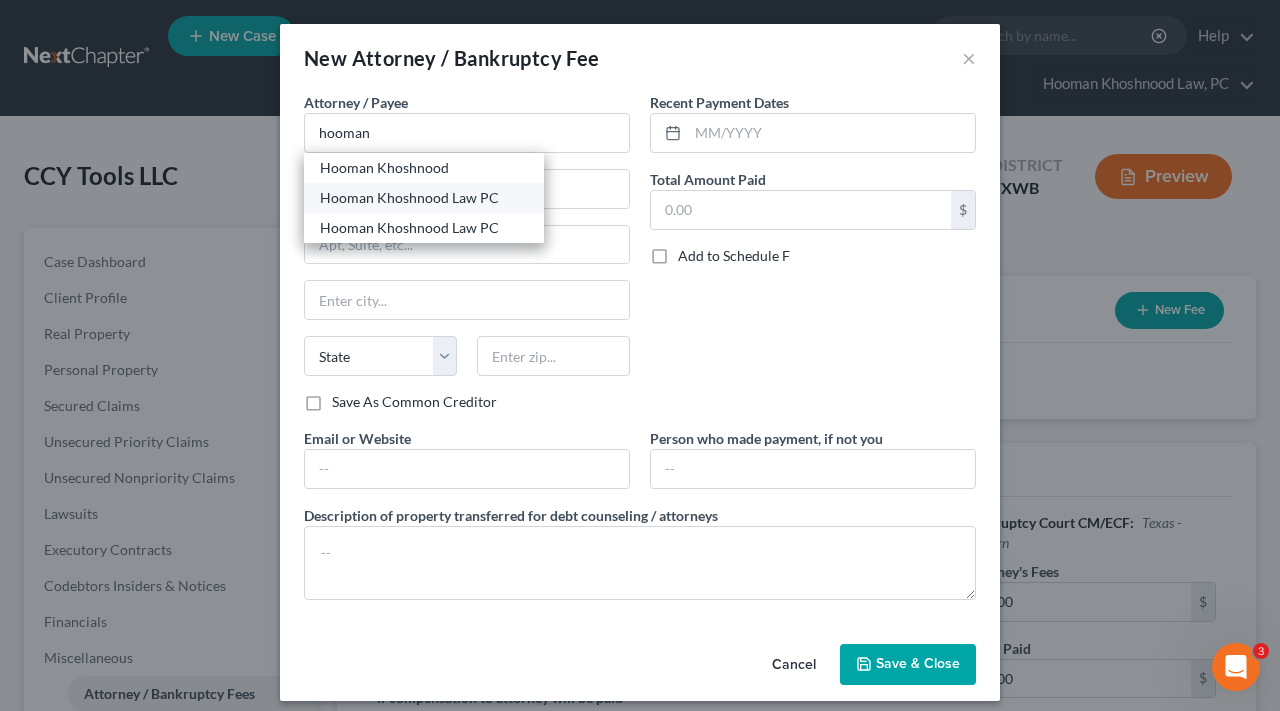 click on "Hooman Khoshnood Law PC" at bounding box center [424, 198] 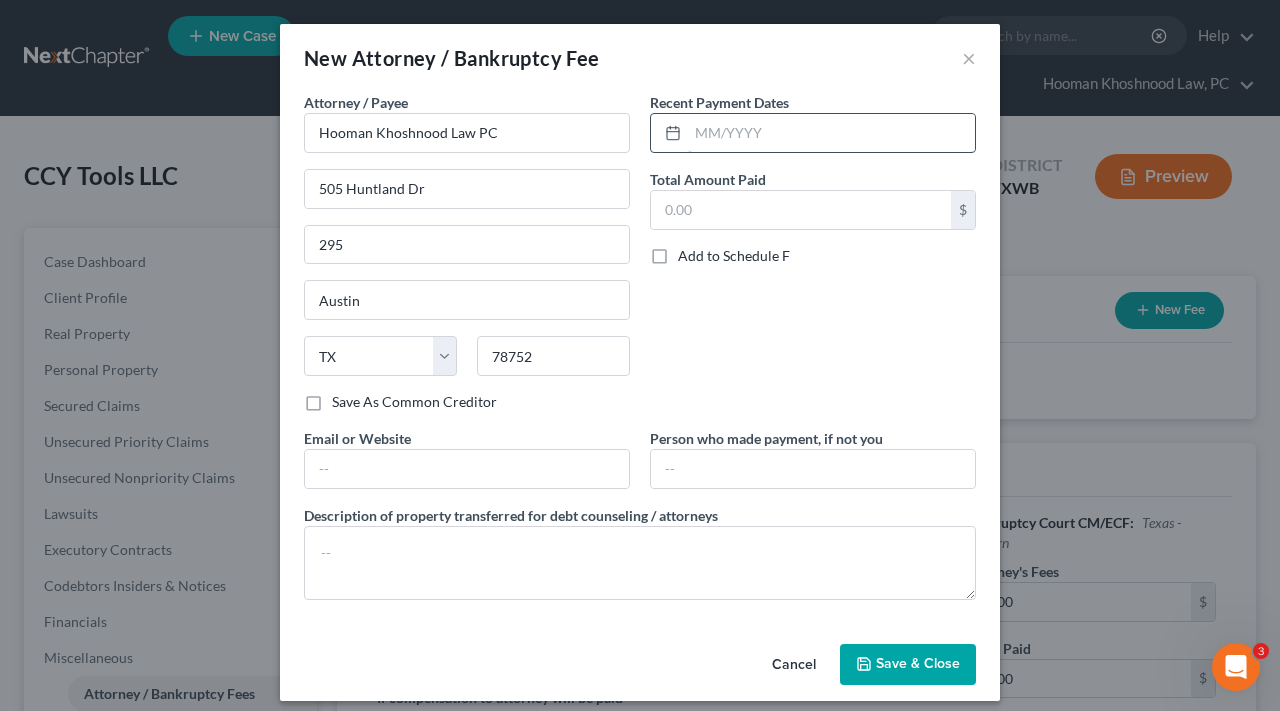 click at bounding box center [831, 133] 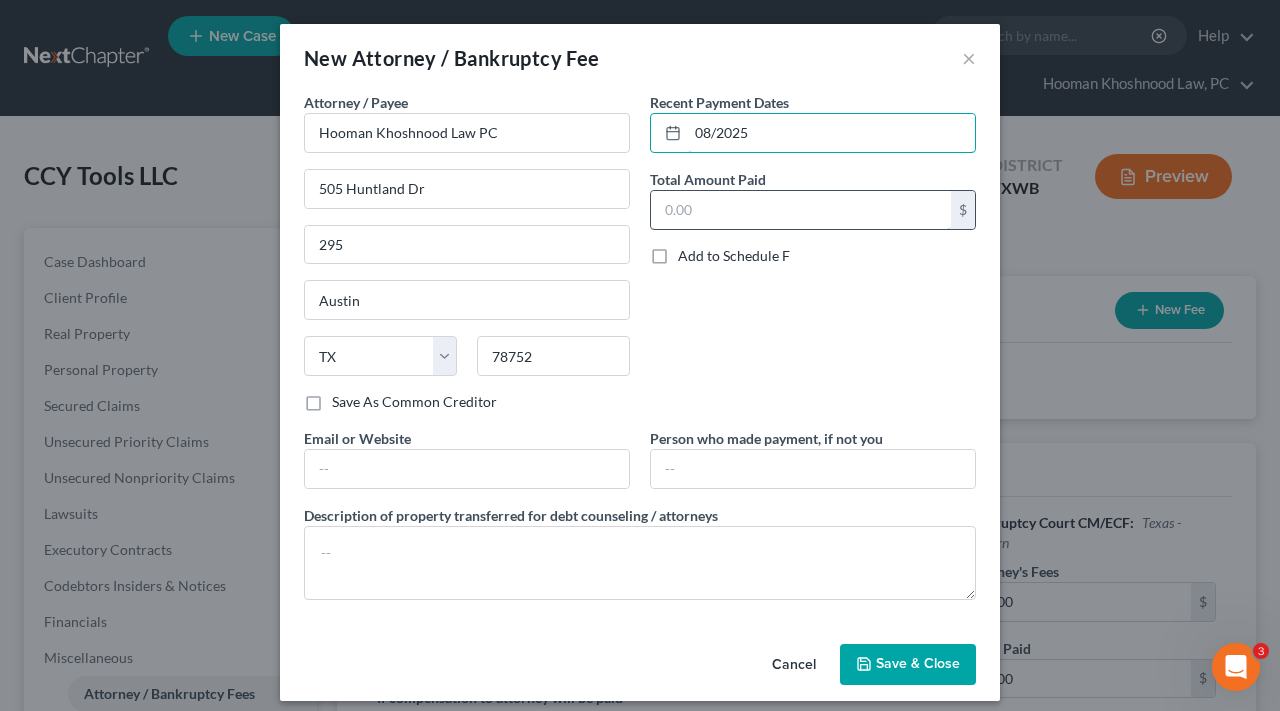 type on "08/2025" 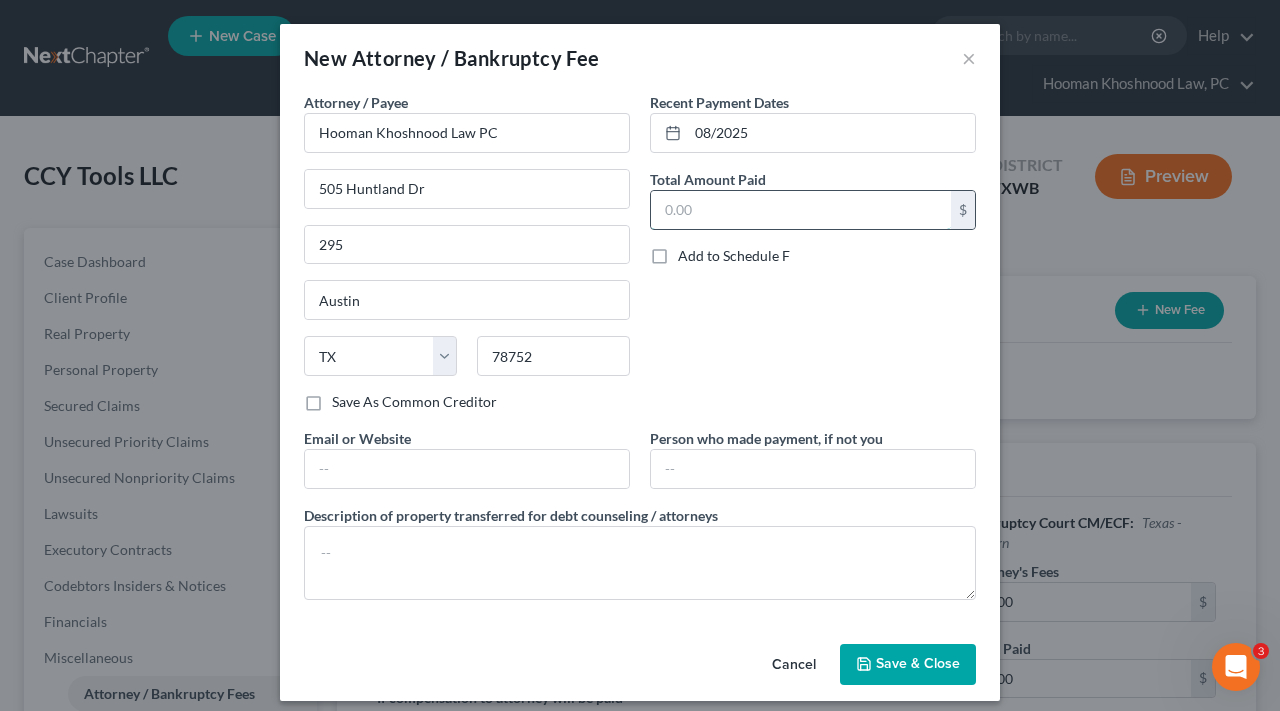 click at bounding box center [801, 210] 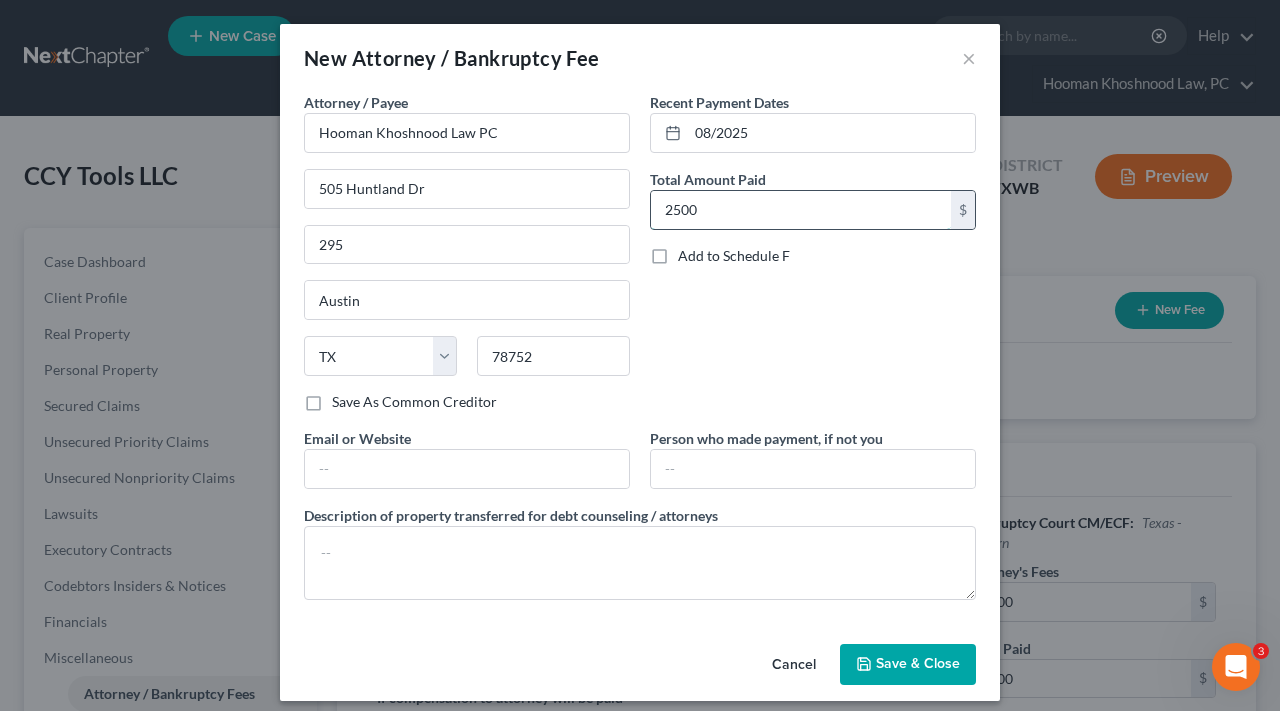 type on "2,500" 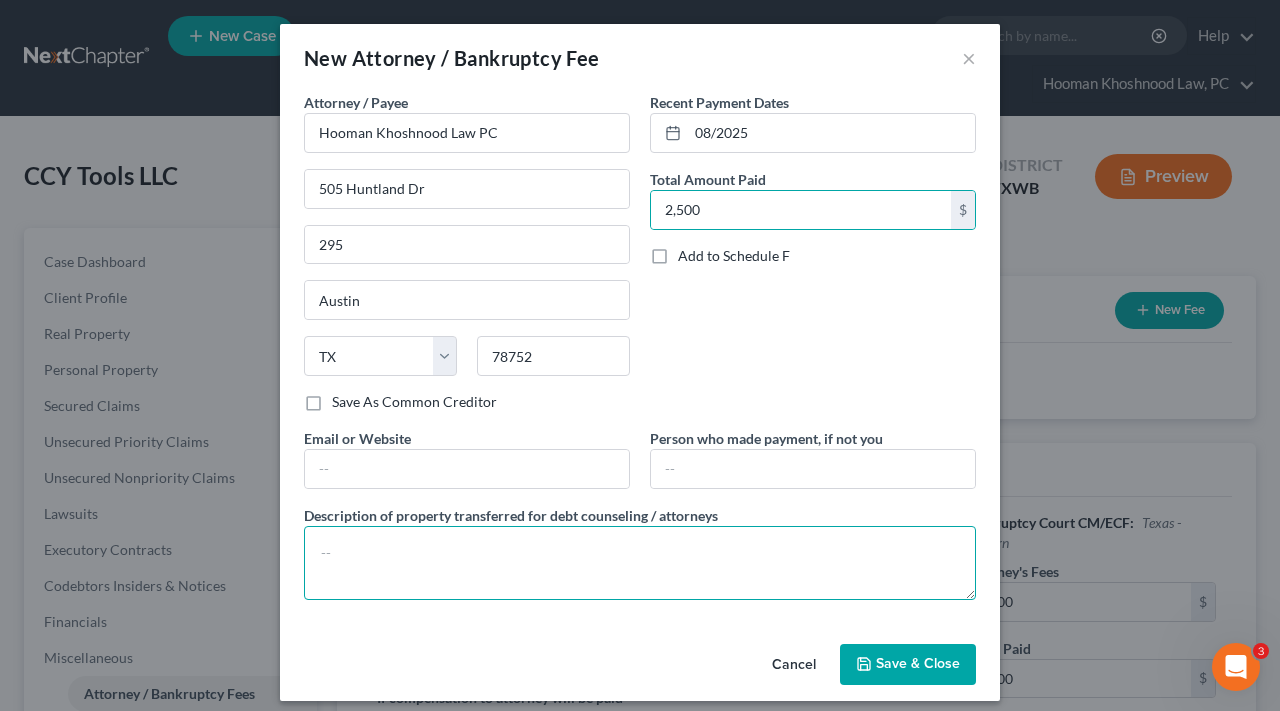 click at bounding box center [640, 563] 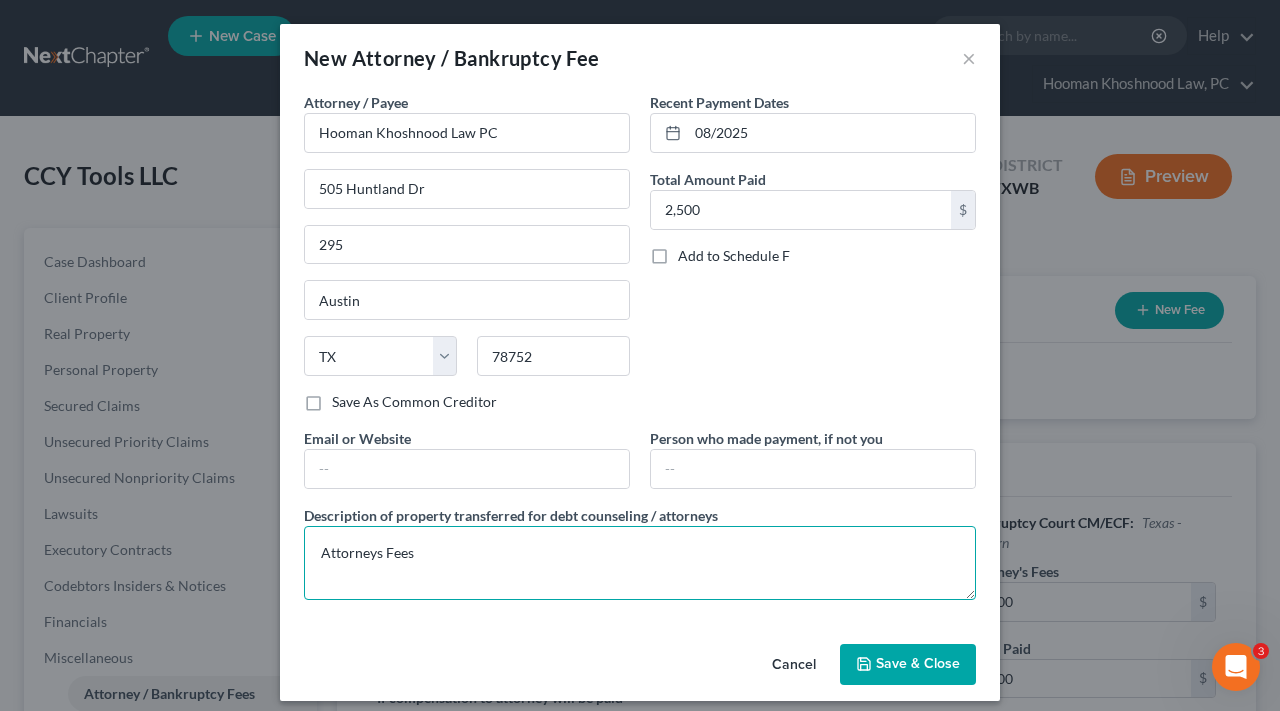 type on "Attorneys Fees" 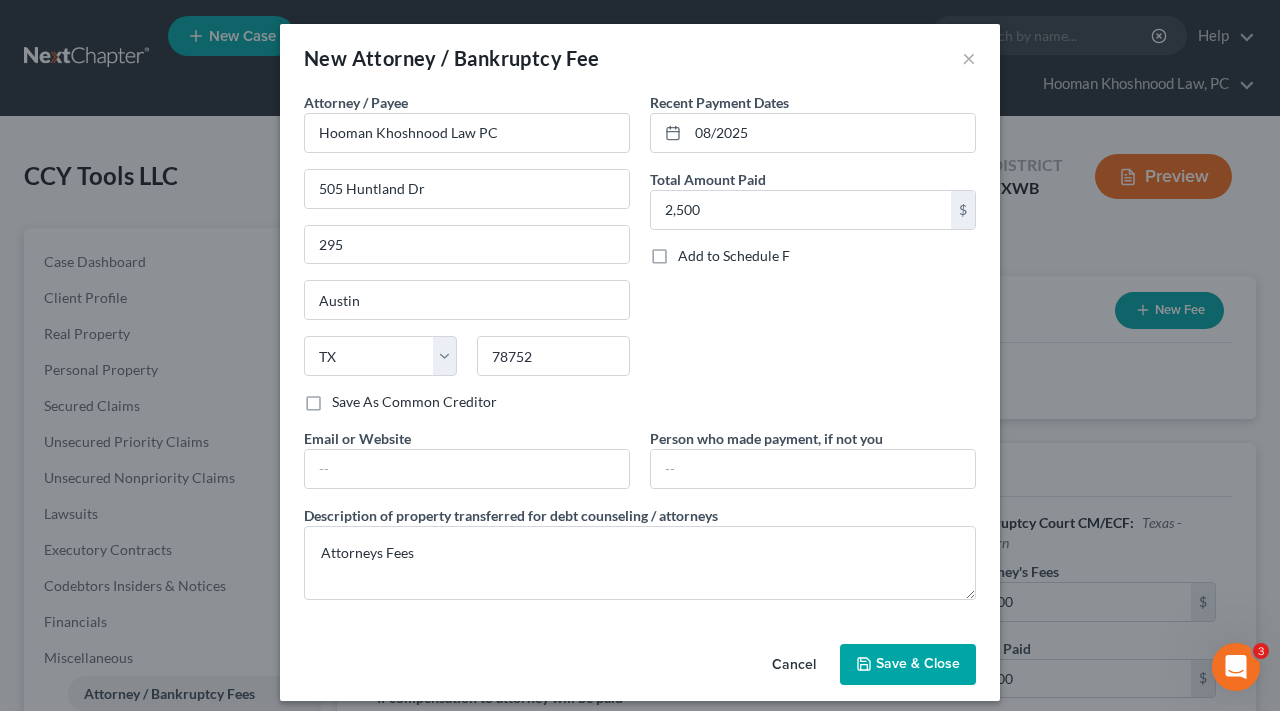 click on "Save & Close" at bounding box center [918, 664] 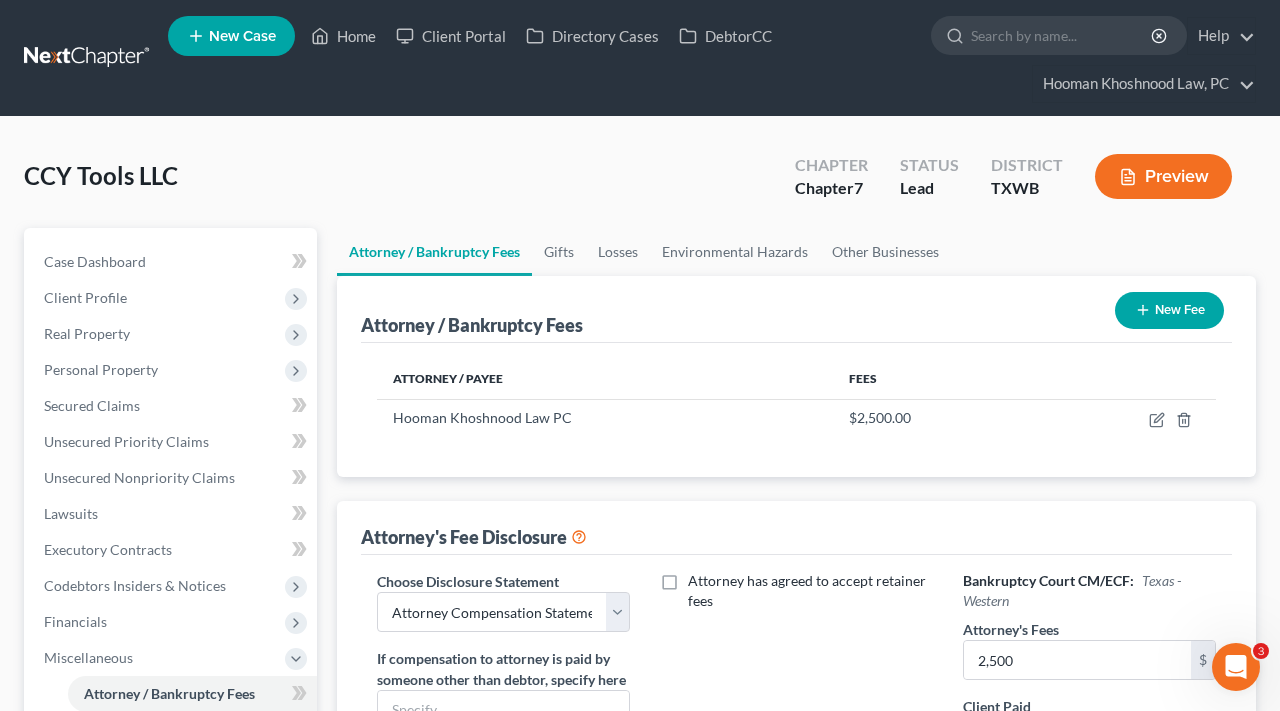 scroll, scrollTop: 0, scrollLeft: 0, axis: both 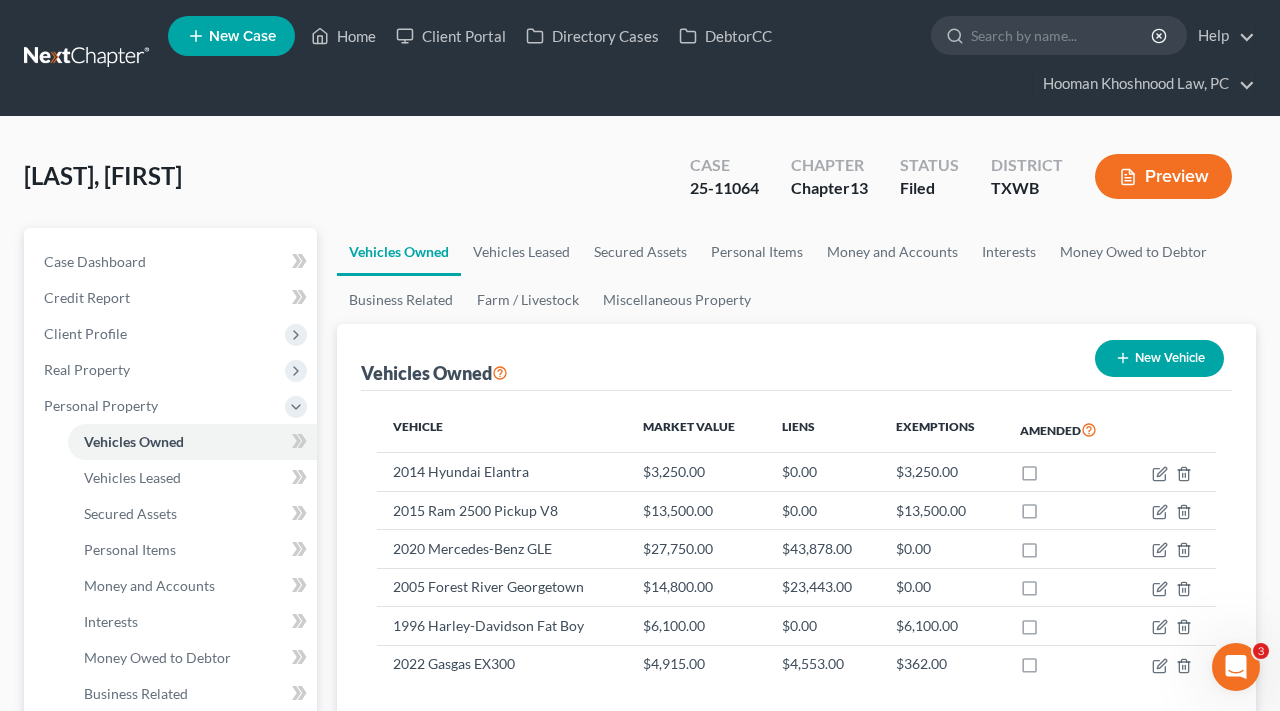 click at bounding box center (88, 58) 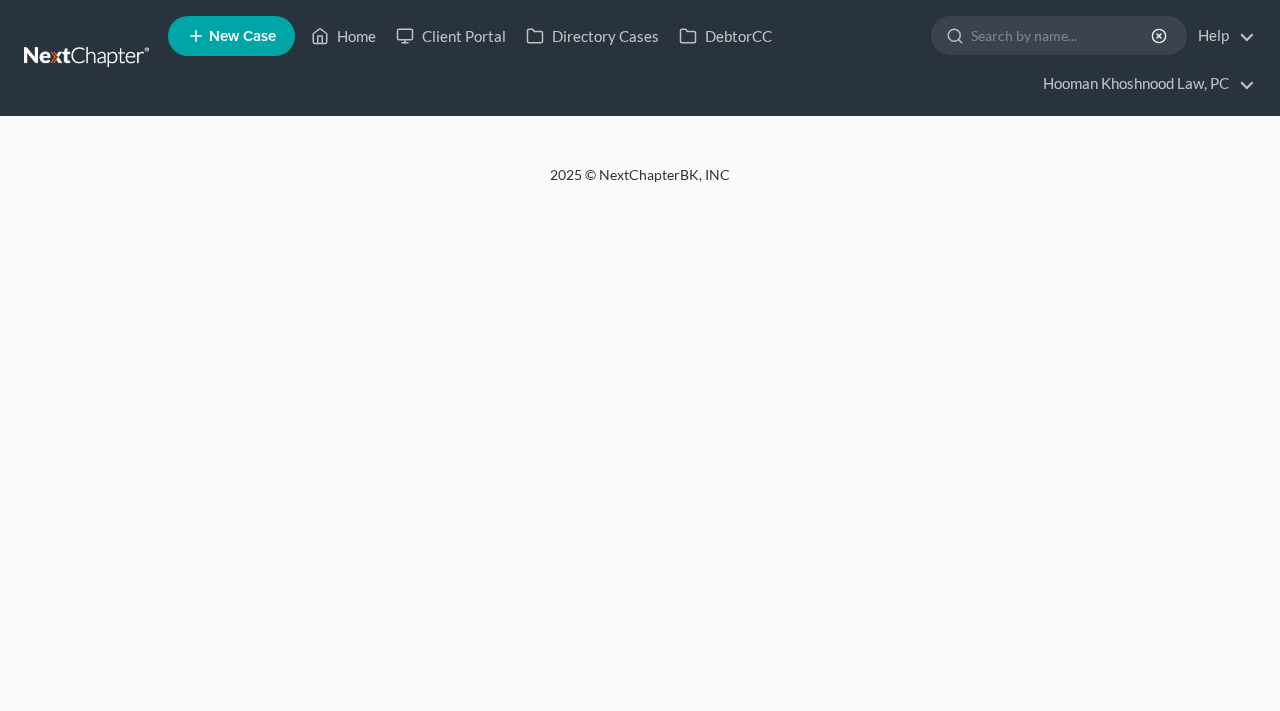 scroll, scrollTop: 0, scrollLeft: 0, axis: both 